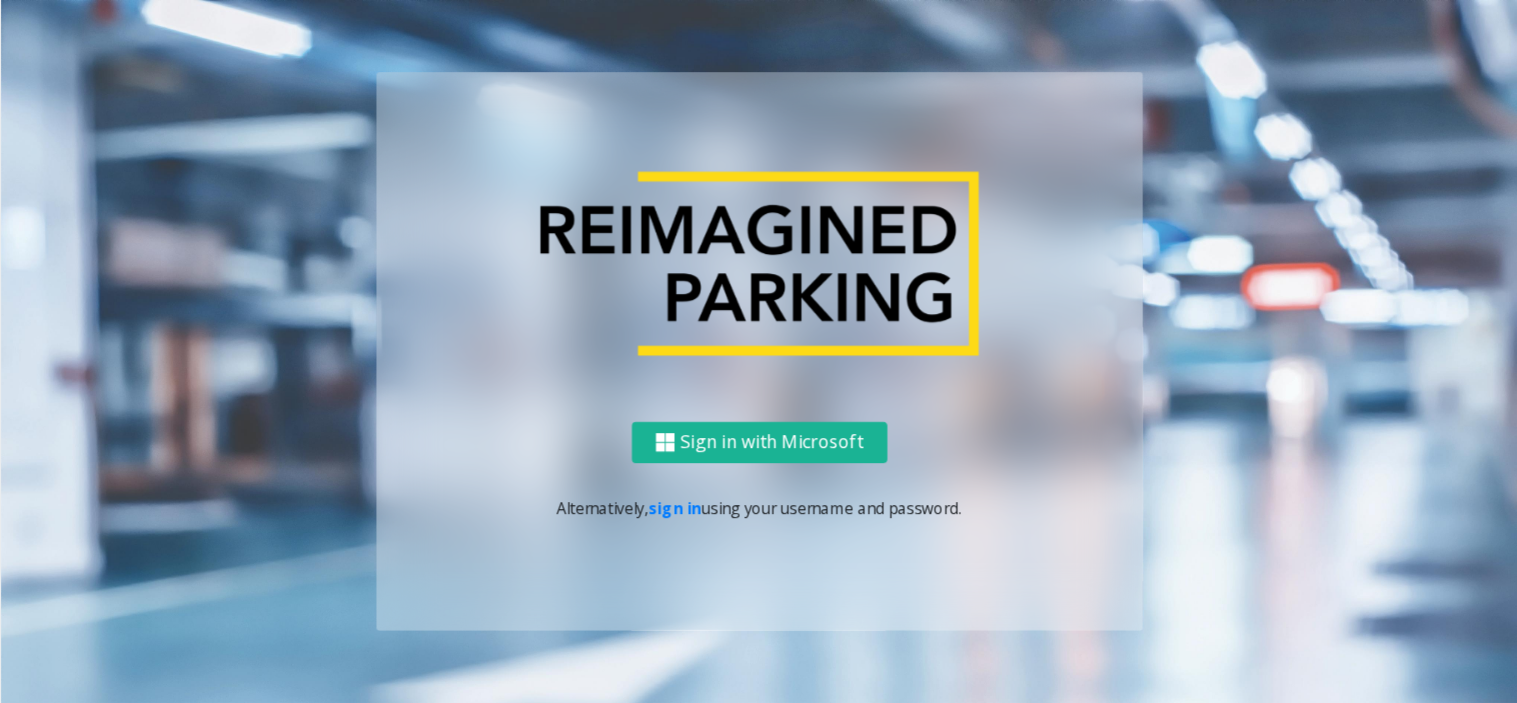 scroll, scrollTop: 0, scrollLeft: 0, axis: both 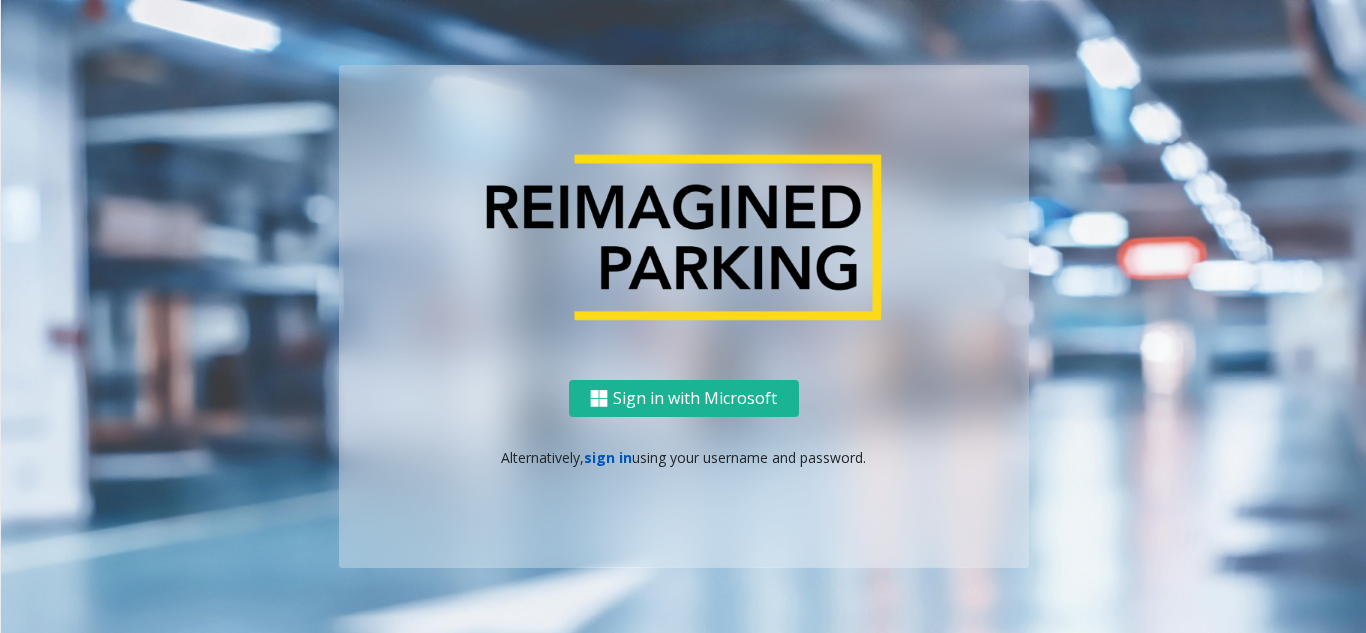click on "sign in" 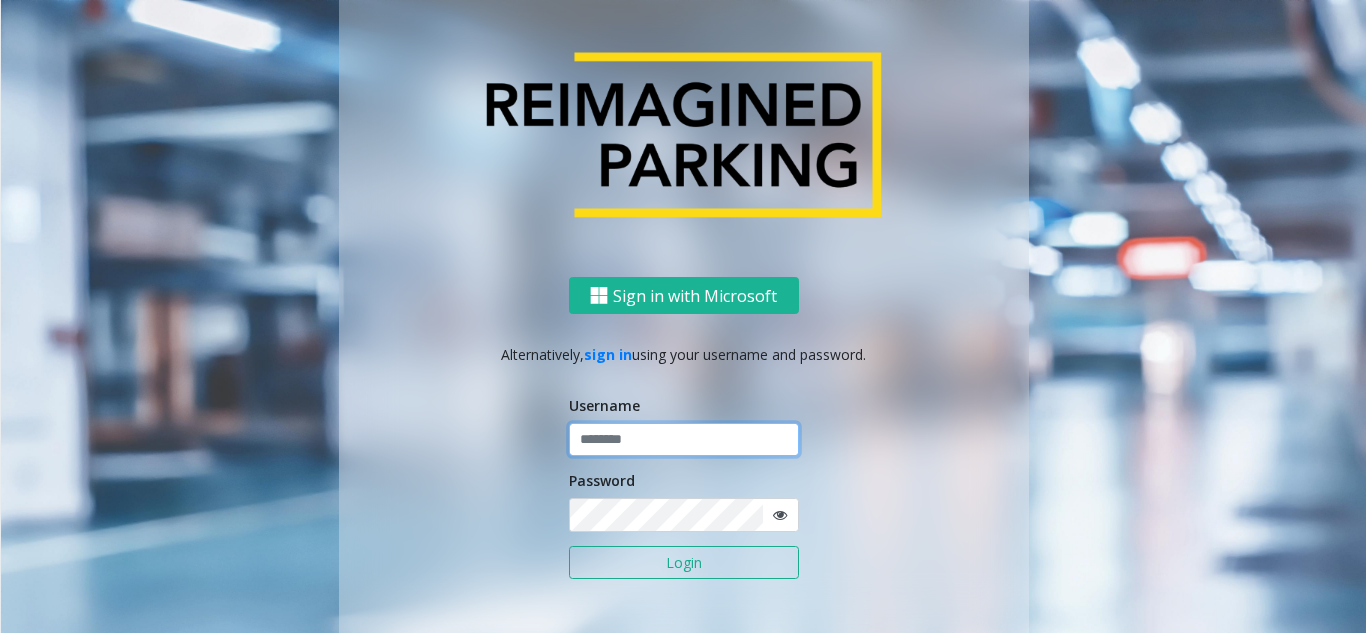 click 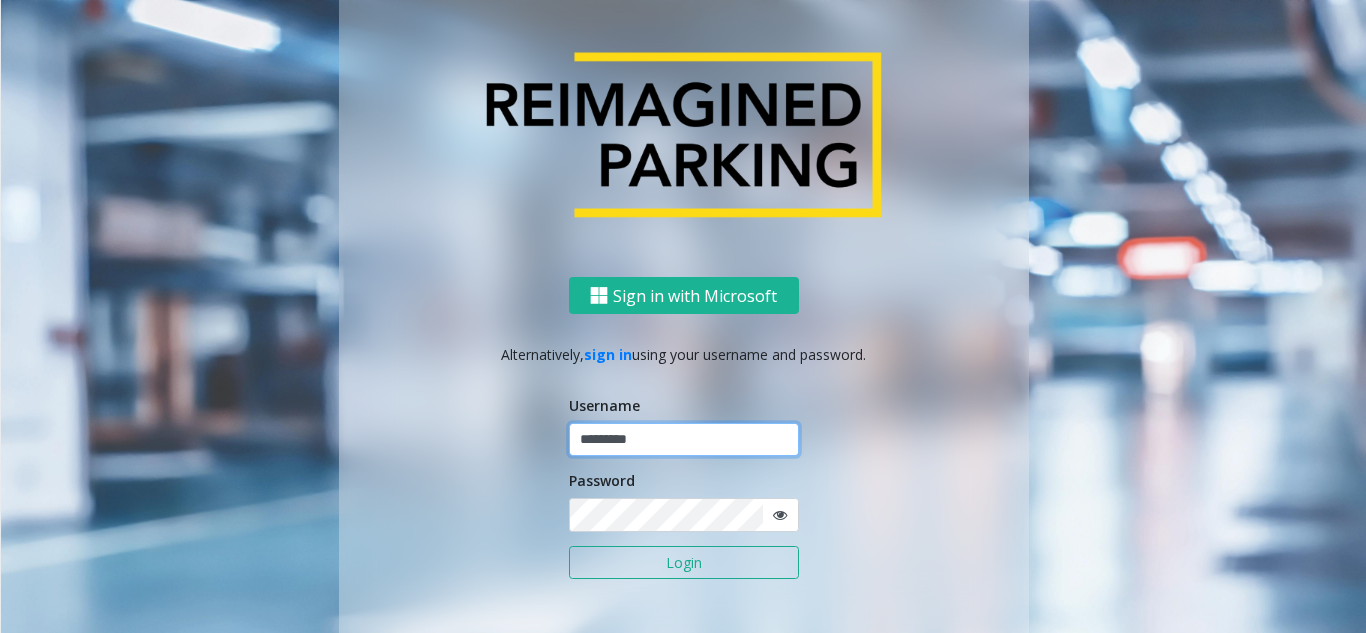 type on "*********" 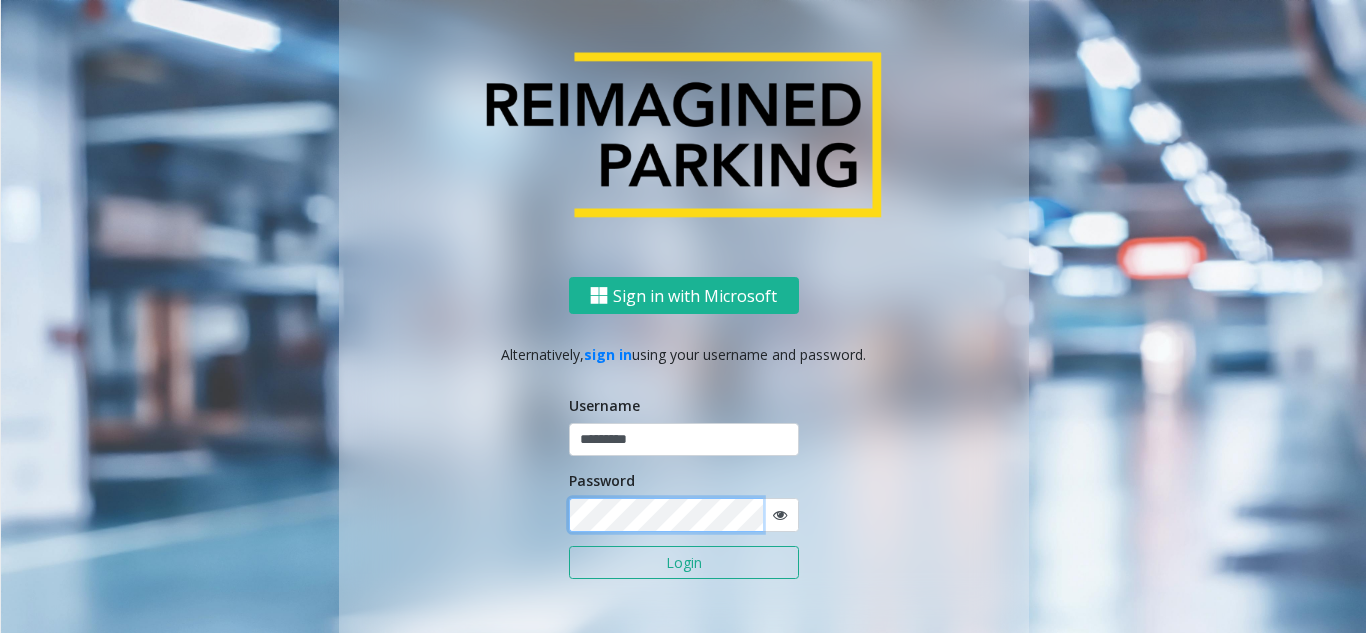 click on "Login" 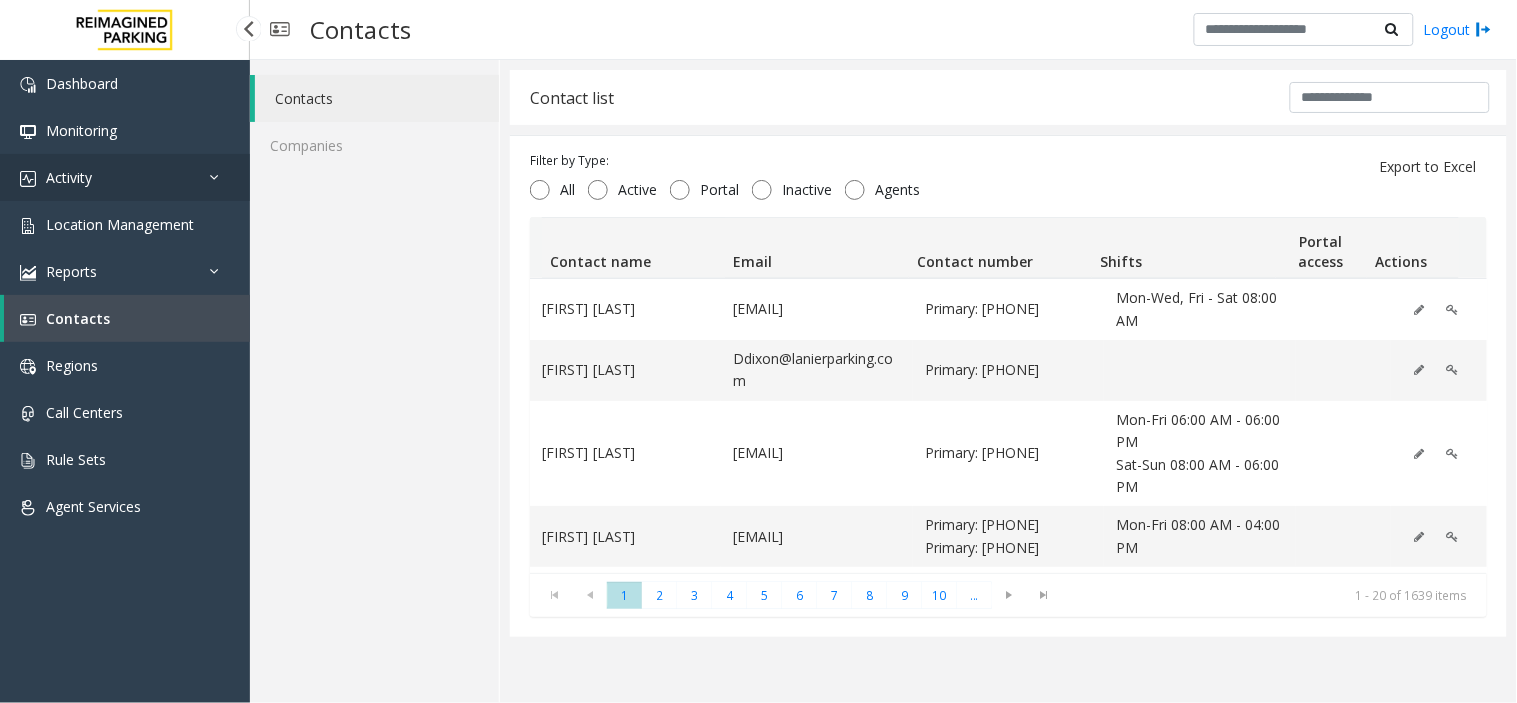 click on "Activity" at bounding box center [69, 177] 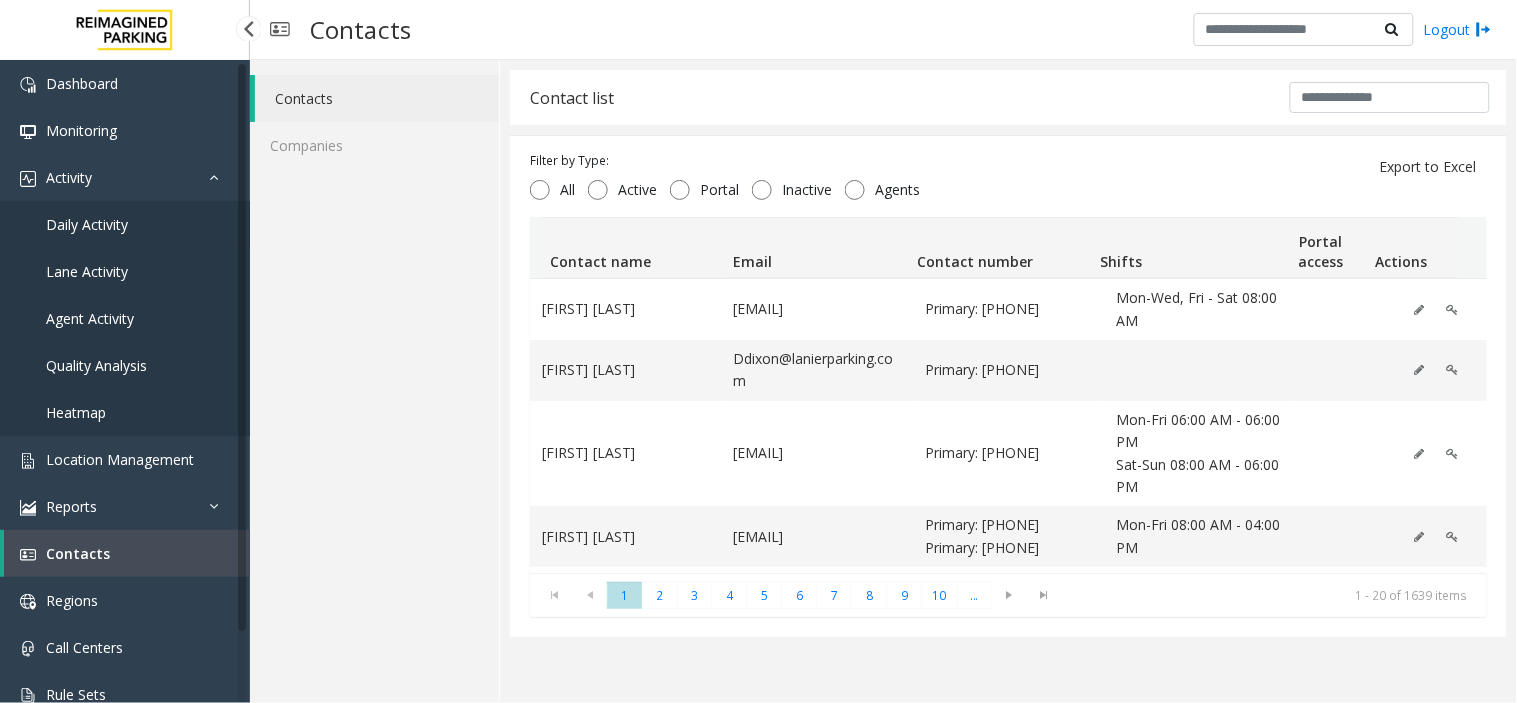 click on "Daily Activity" at bounding box center [125, 224] 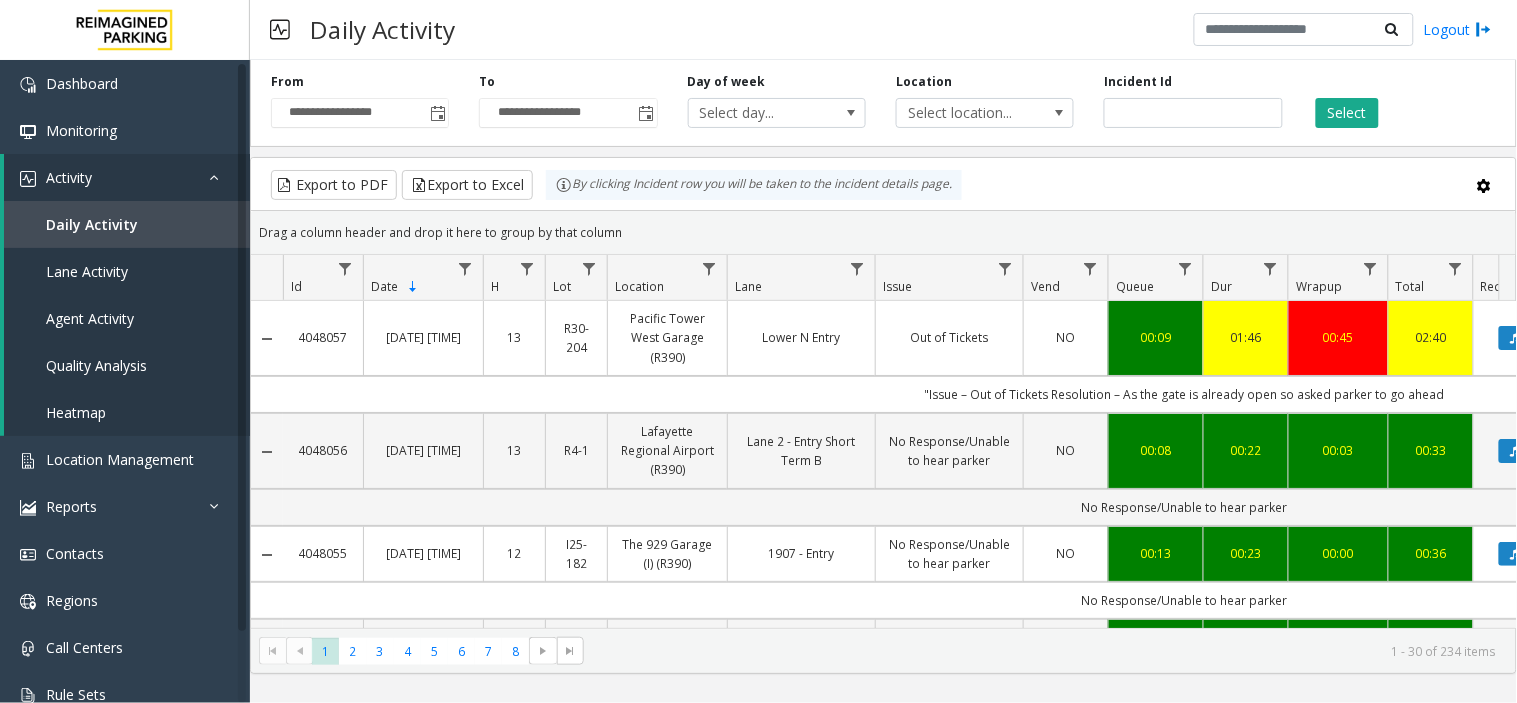 scroll, scrollTop: 0, scrollLeft: 205, axis: horizontal 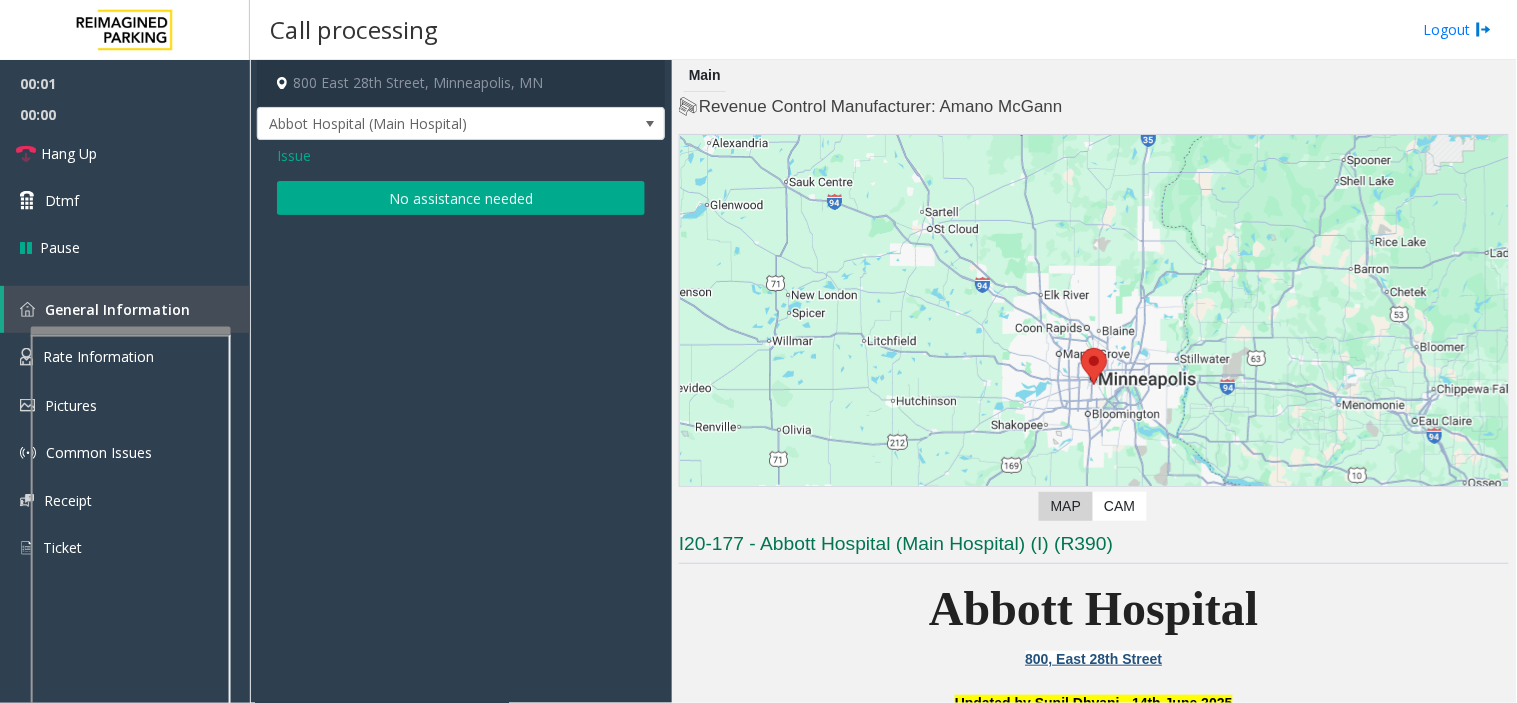 click on "* * * * * * * *  1   2   3   4   5   6   7   8  1 - 30 of 234 items" 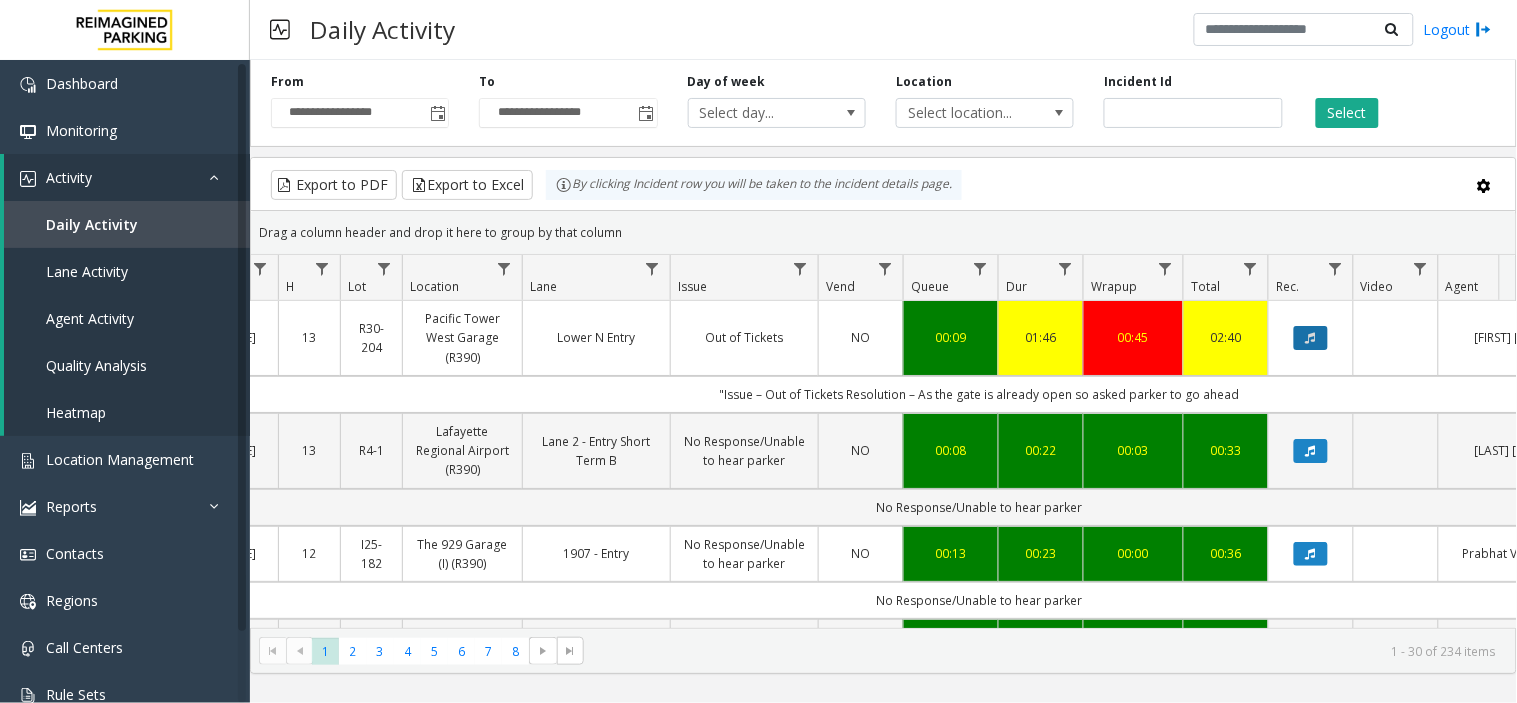 click 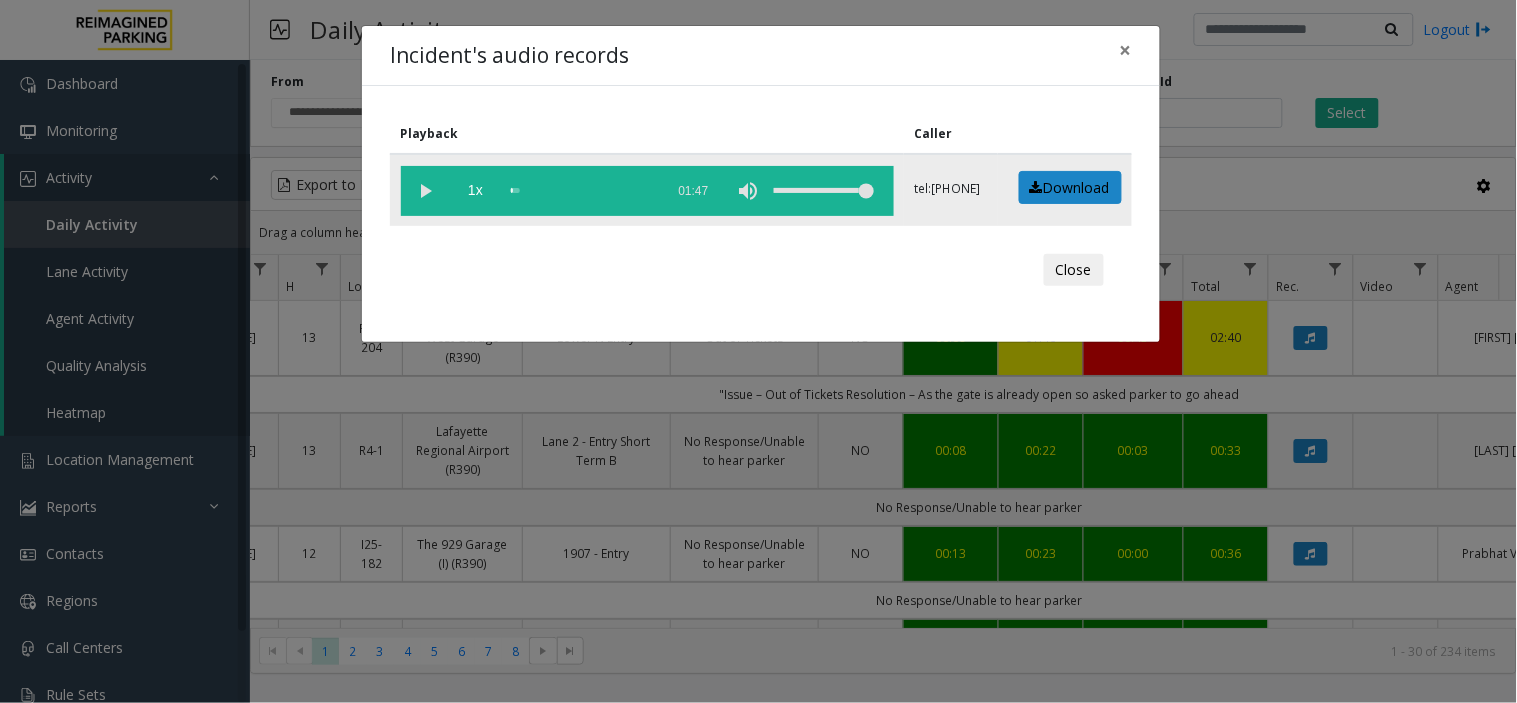 click 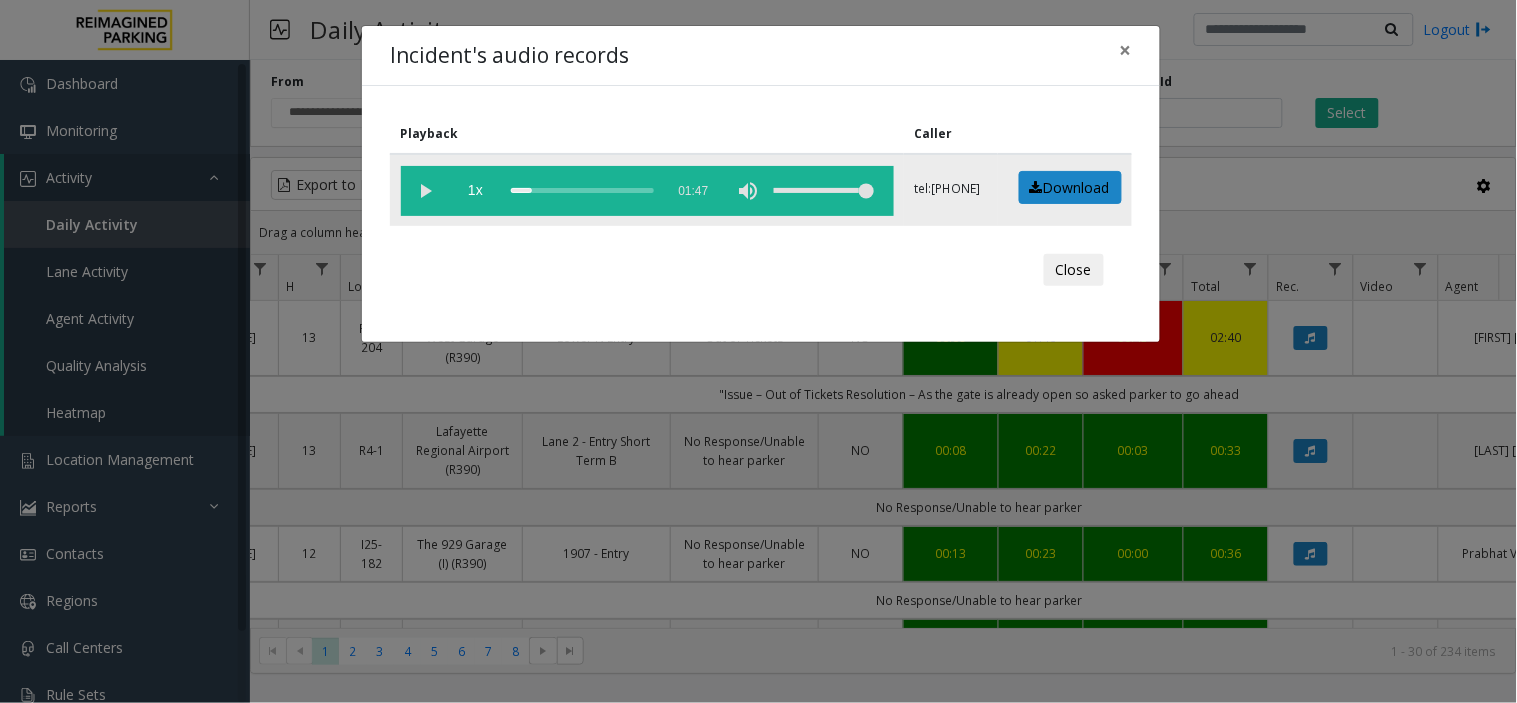 click 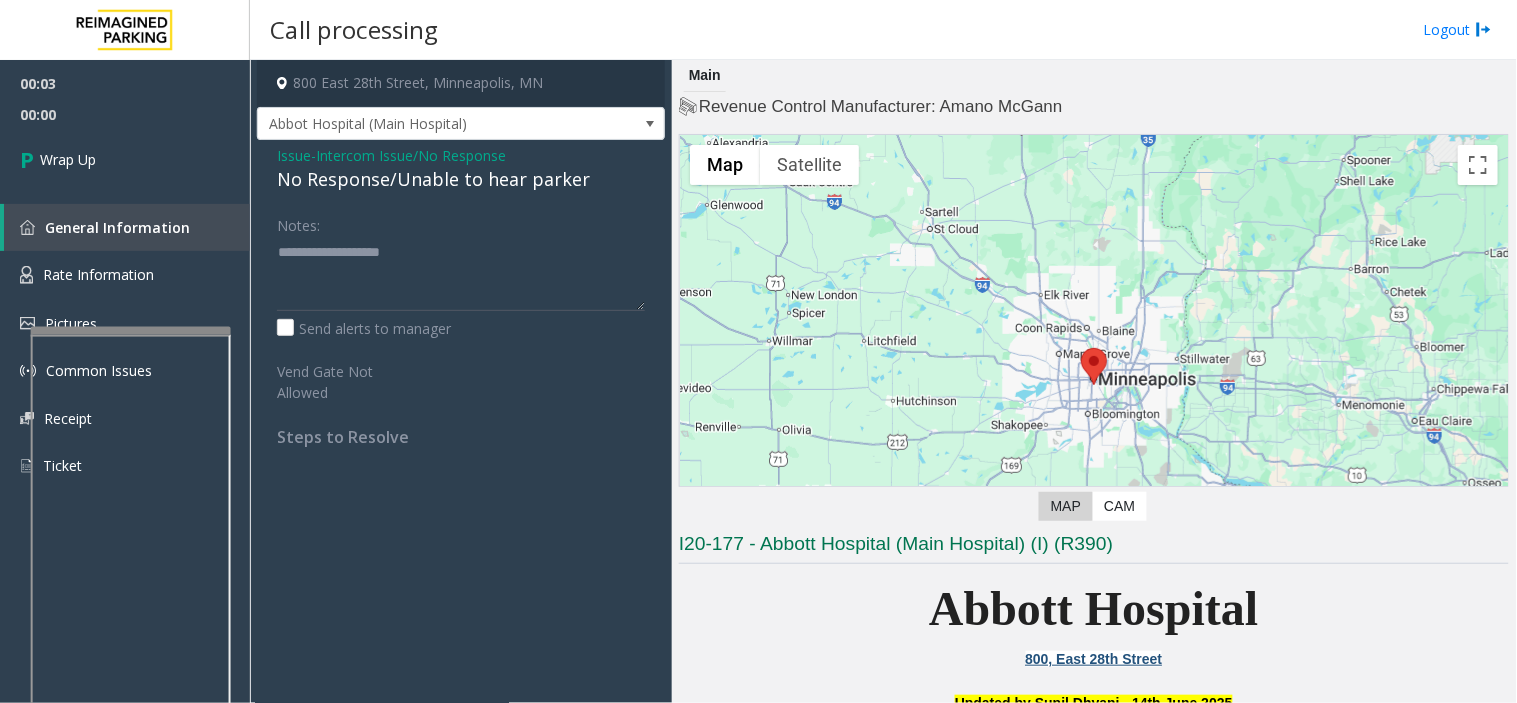 click 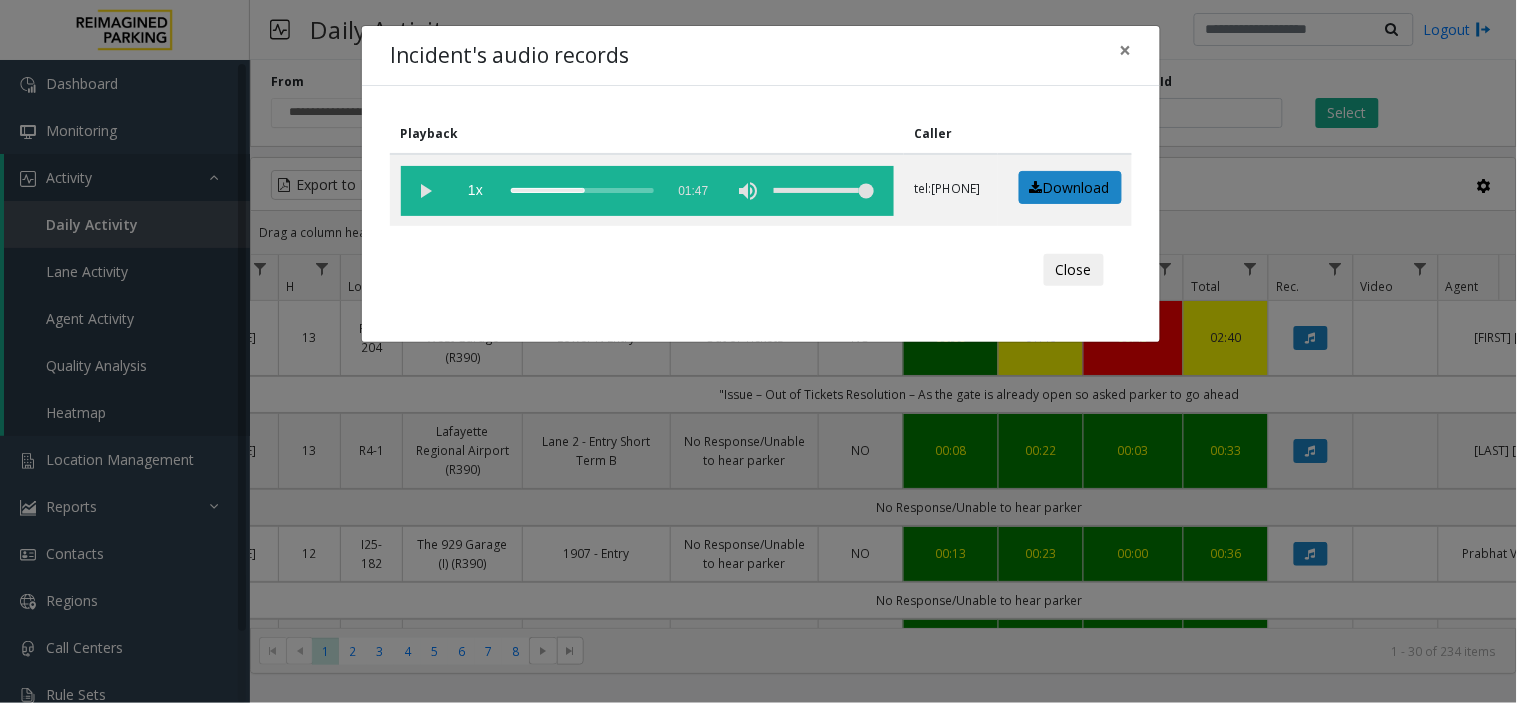 click on "Incident's audio records × Playback Caller  1x  01:47 tel:+110305049003  Download  Close" 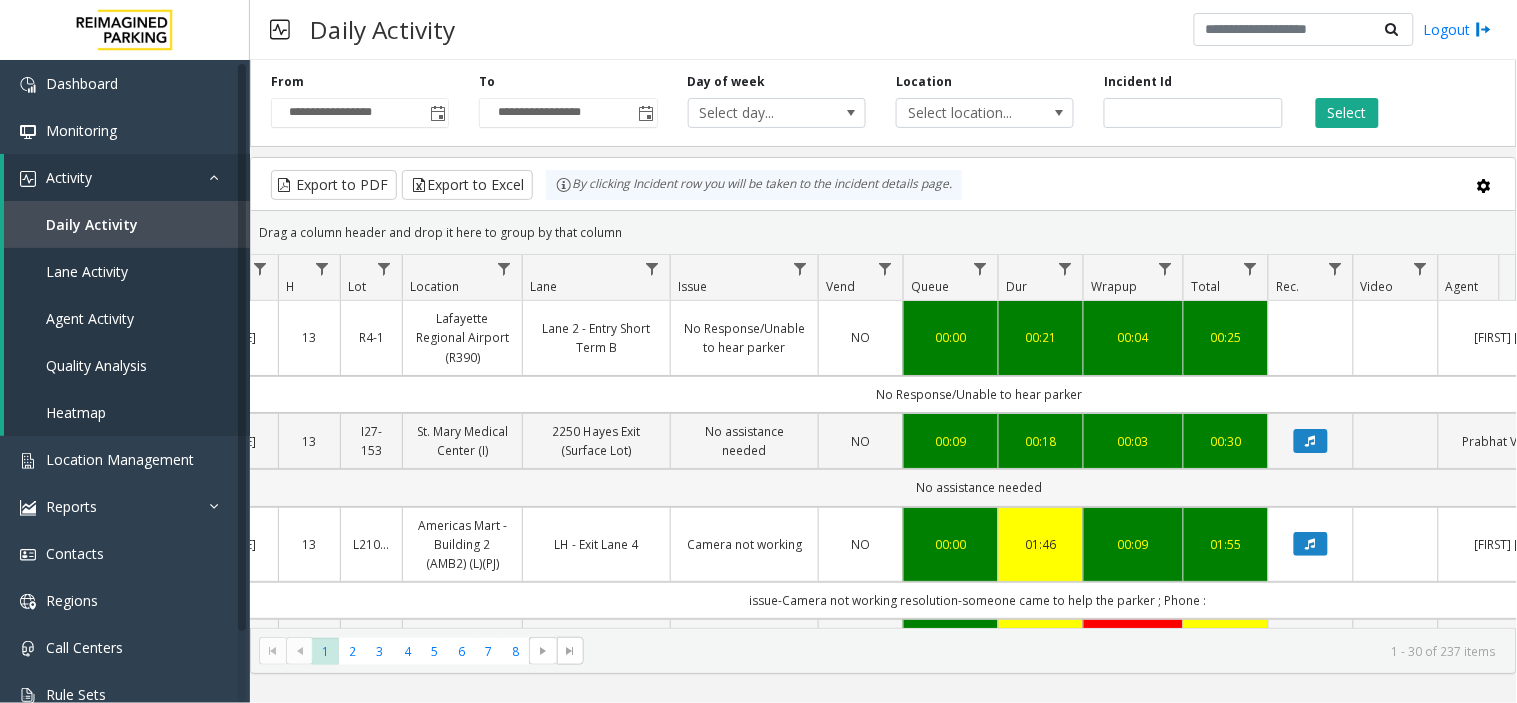 scroll, scrollTop: 111, scrollLeft: 205, axis: both 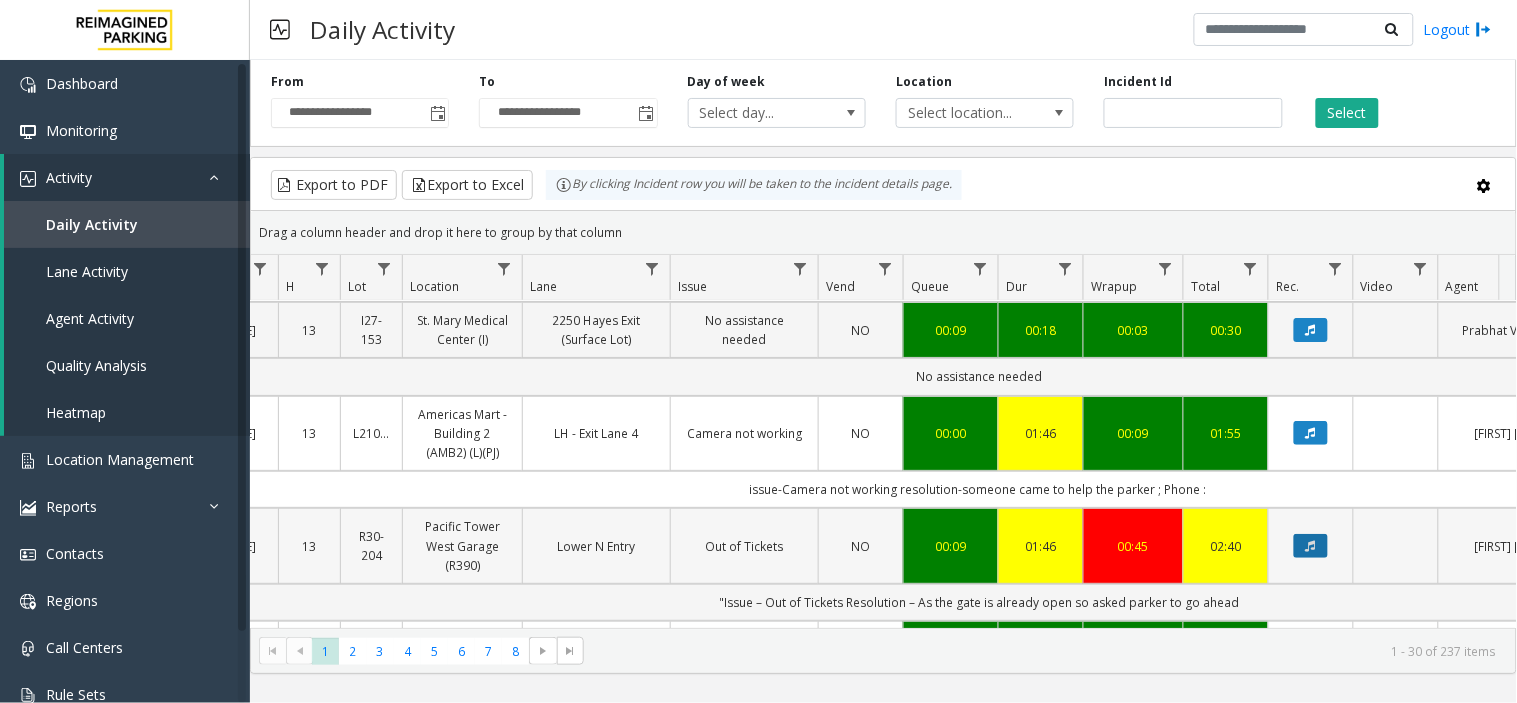 click 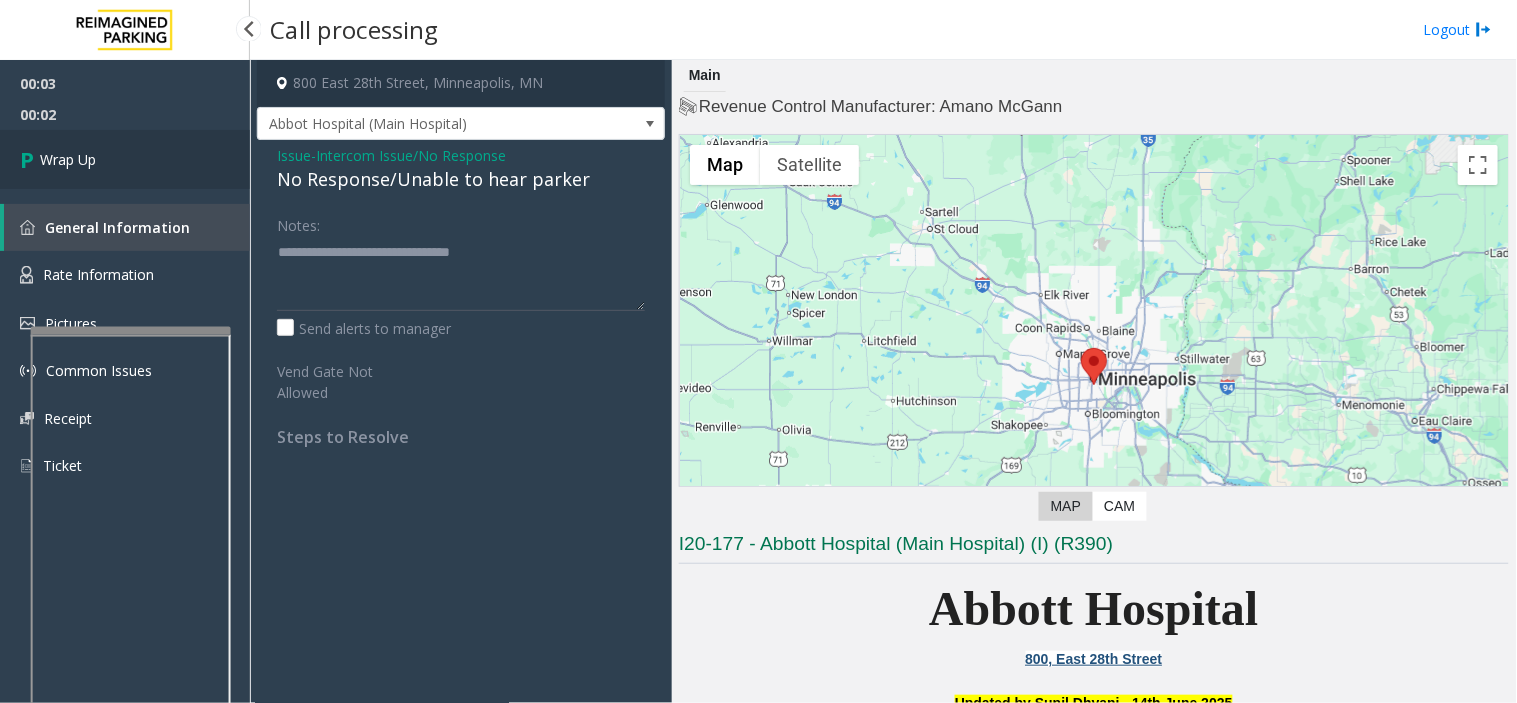 click 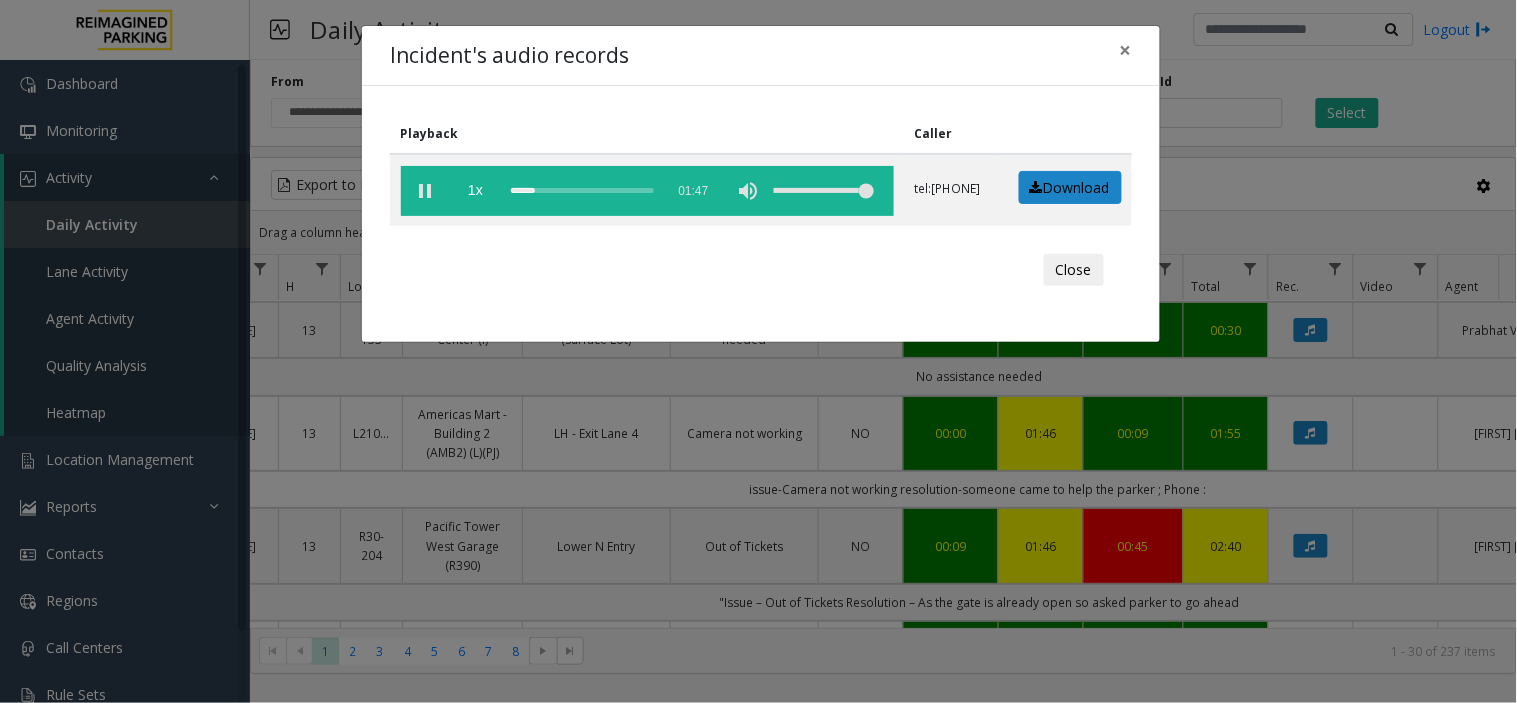 click on "Incident's audio records × Playback Caller  1x  01:47 tel:+110305049003  Download  Close" 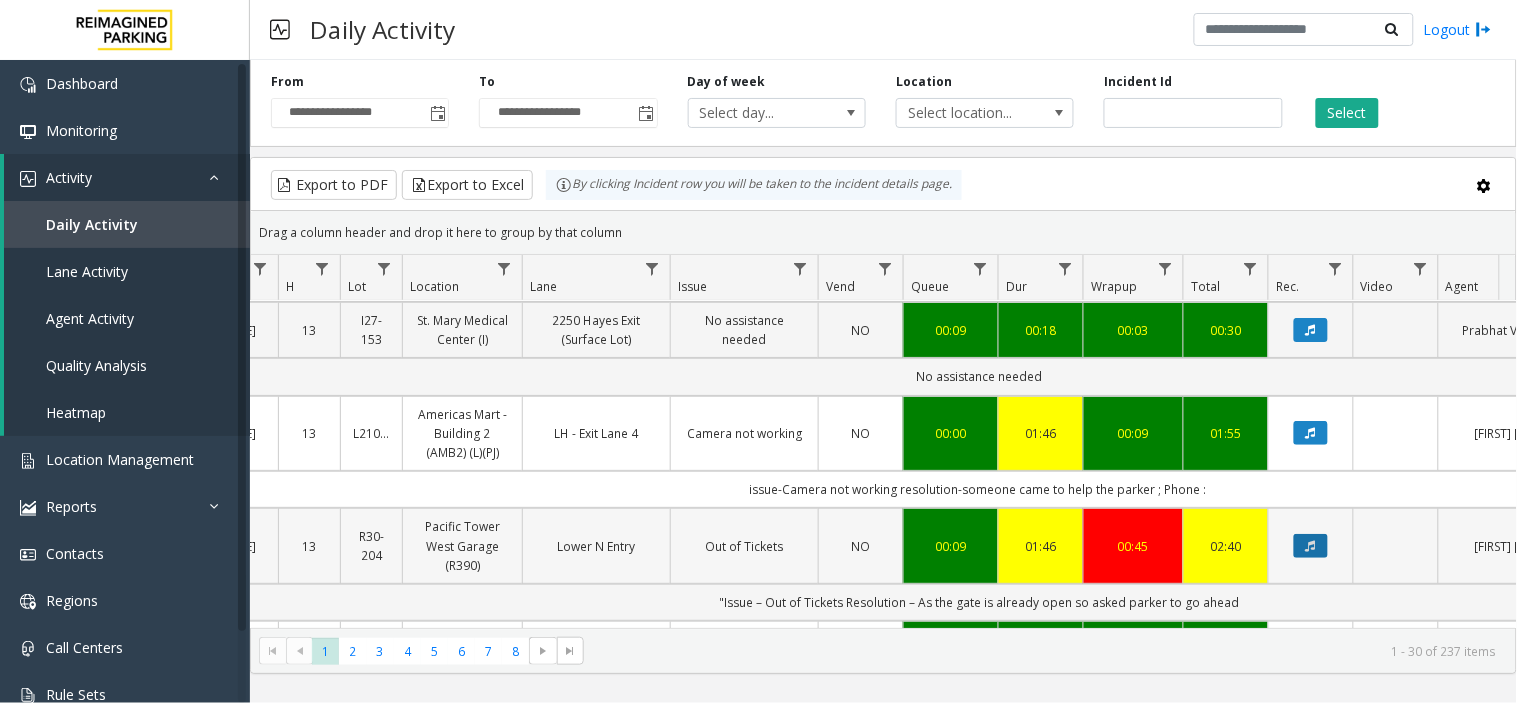 click 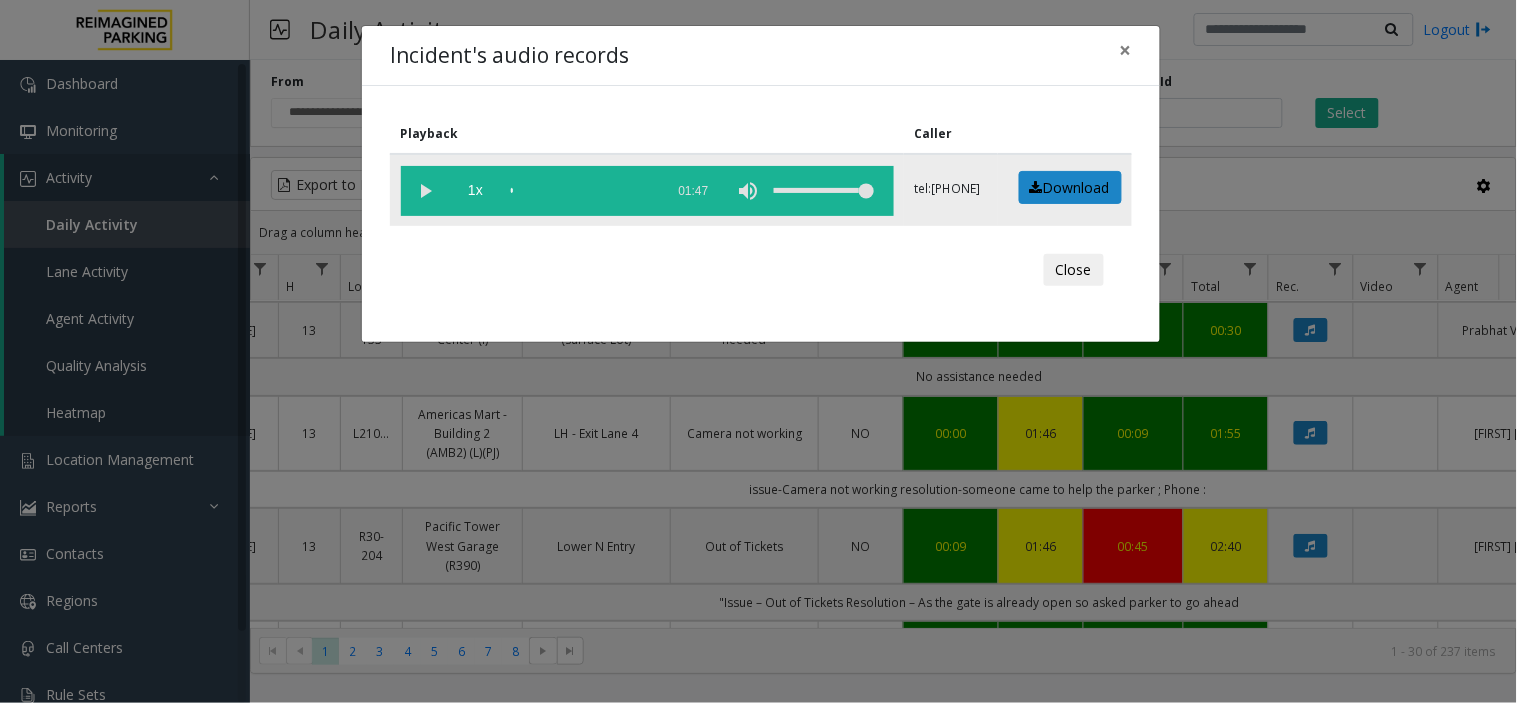 click 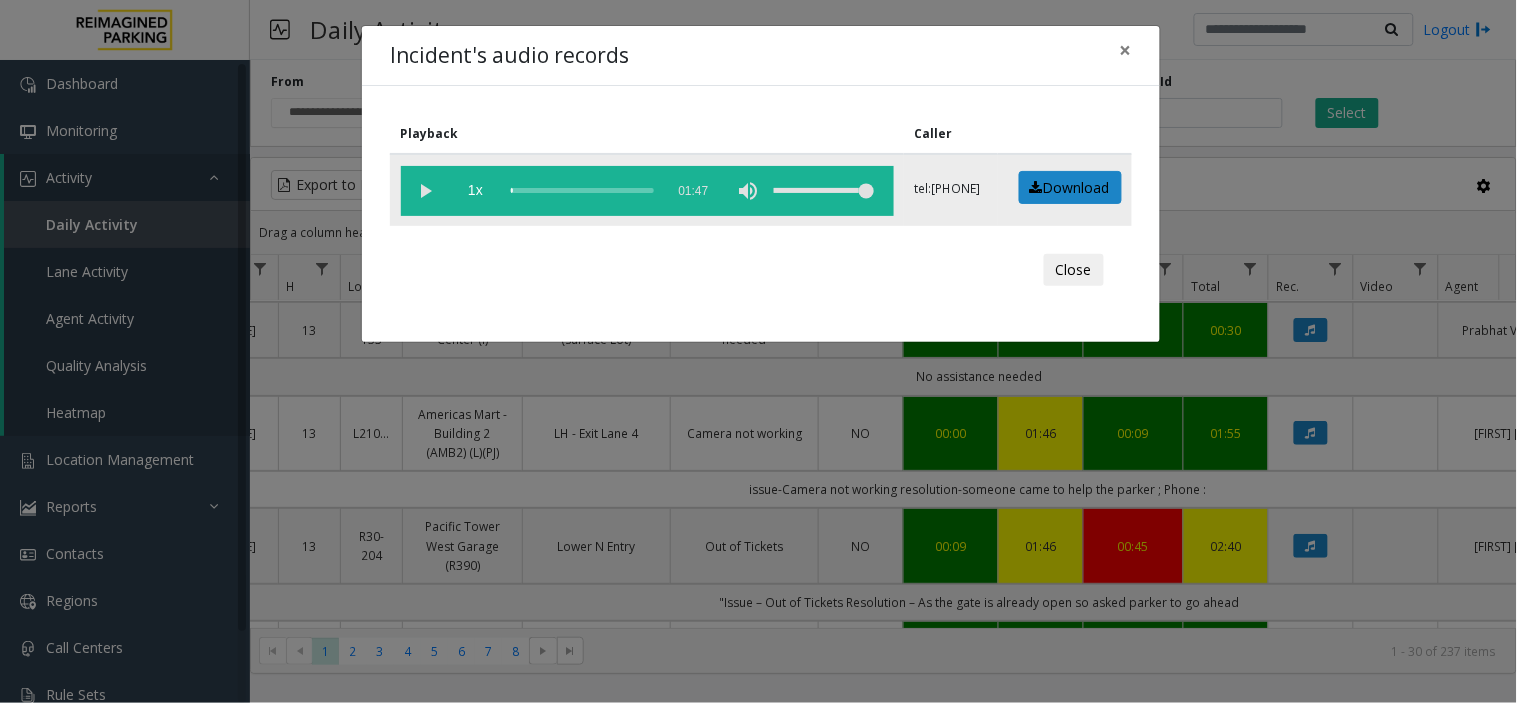 click 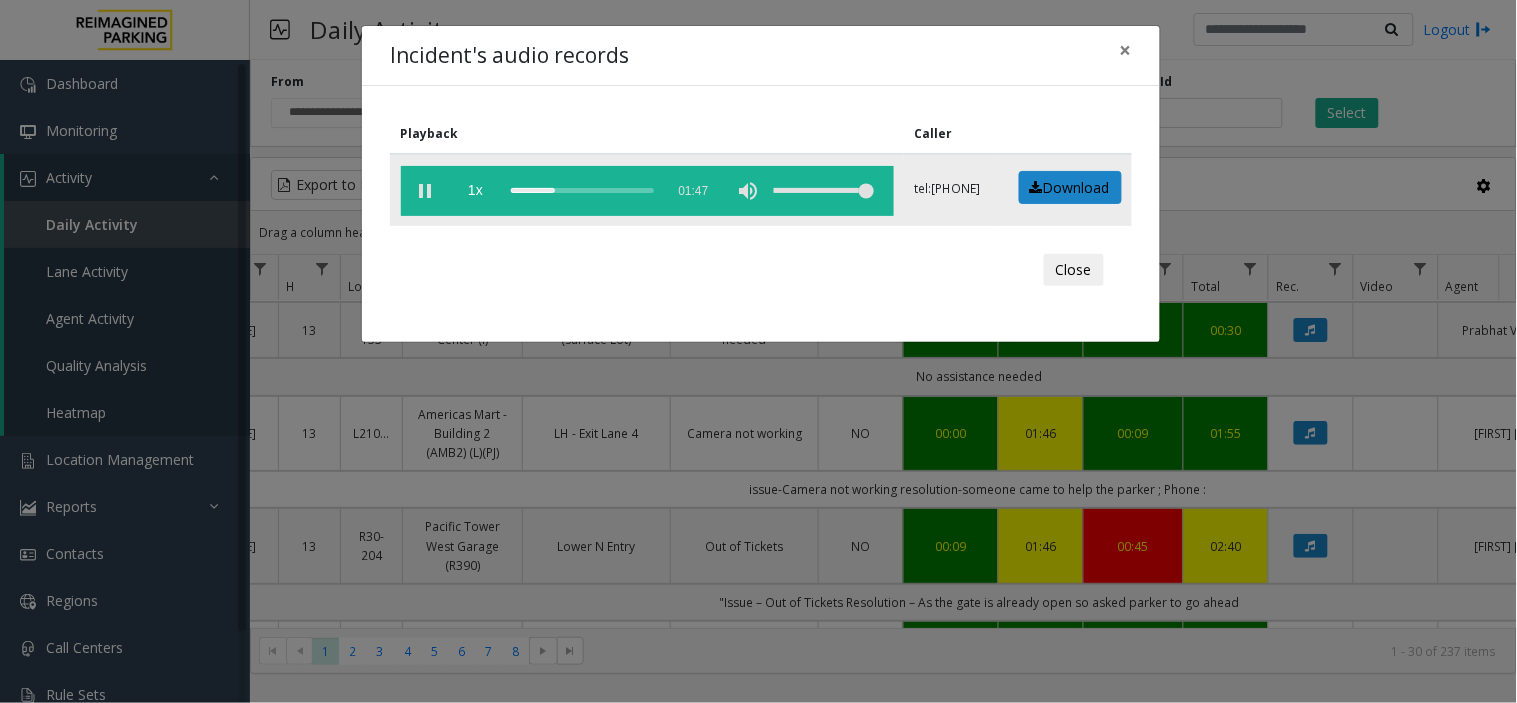 click 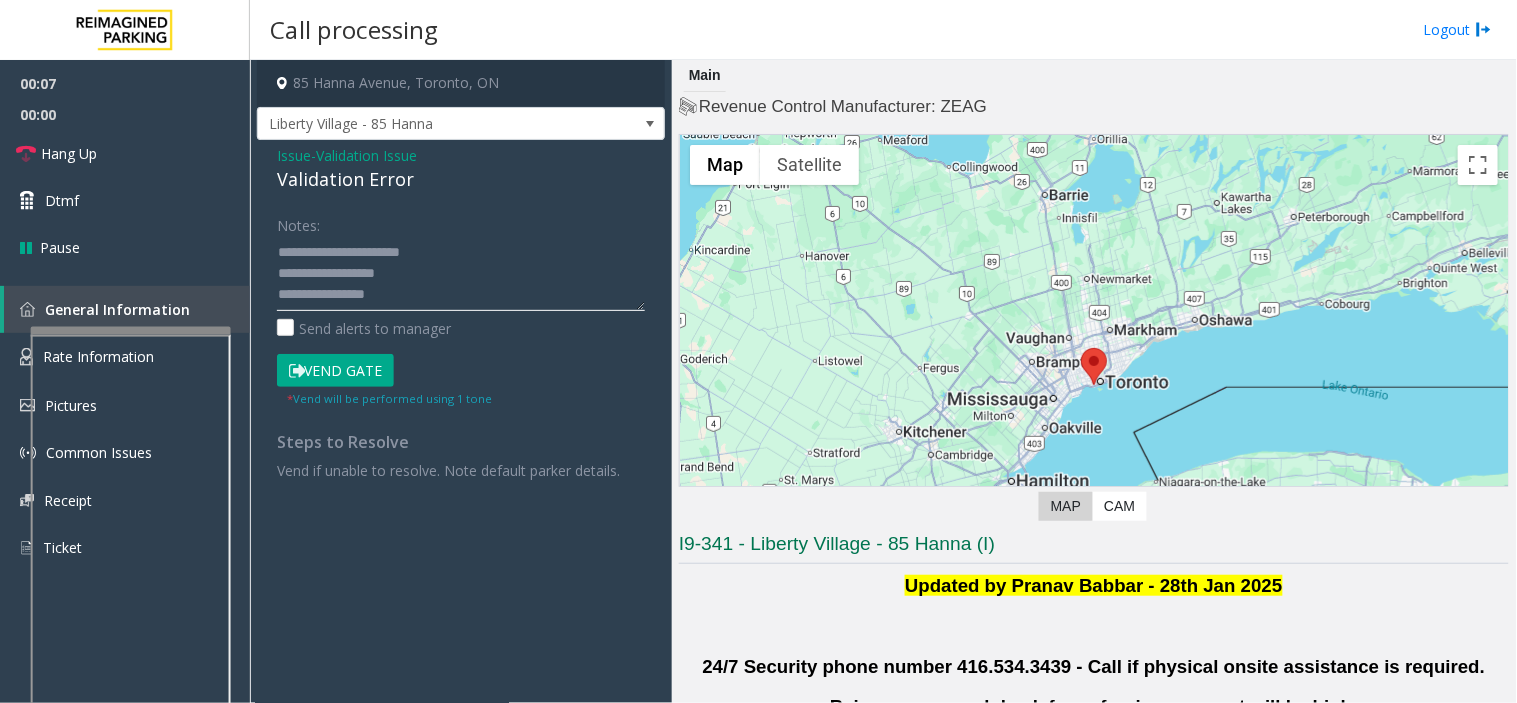 click 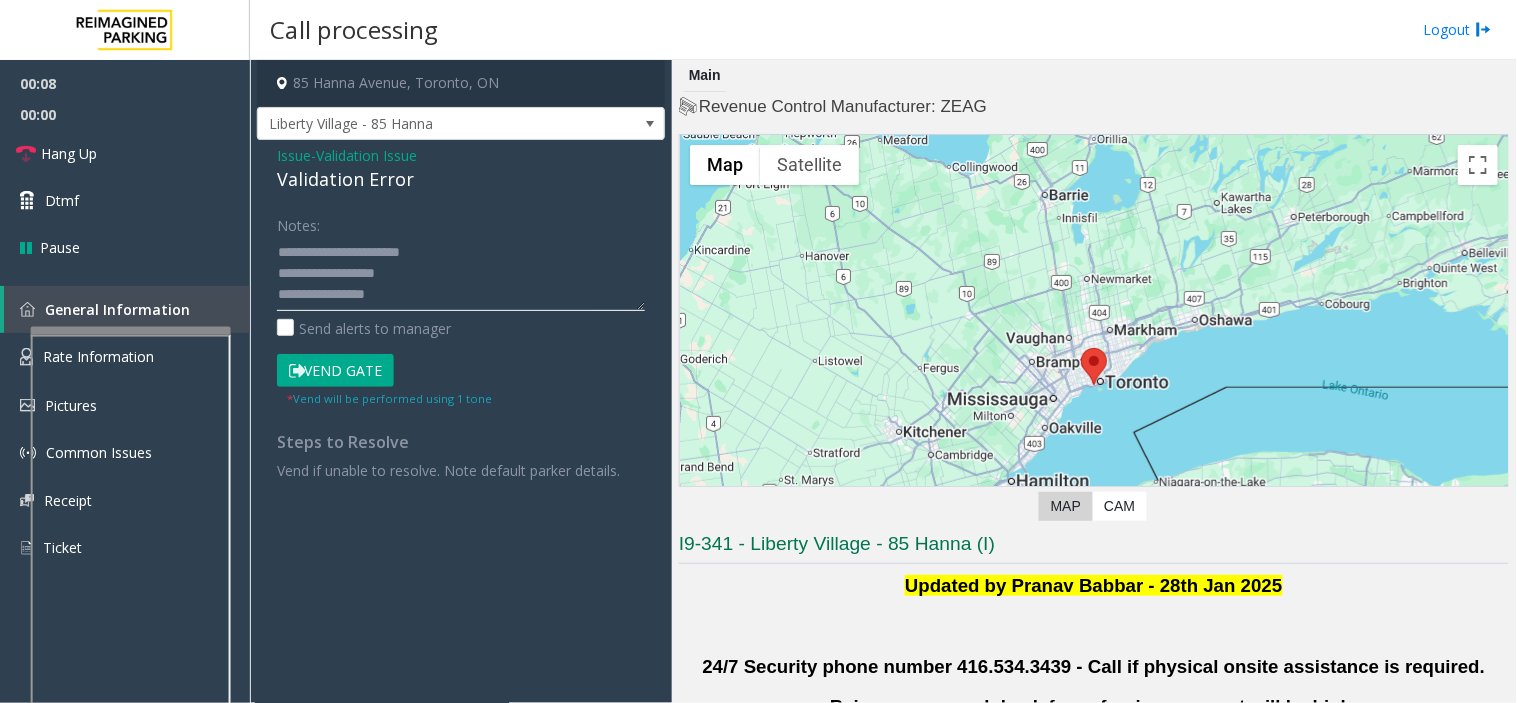 click on "1x" 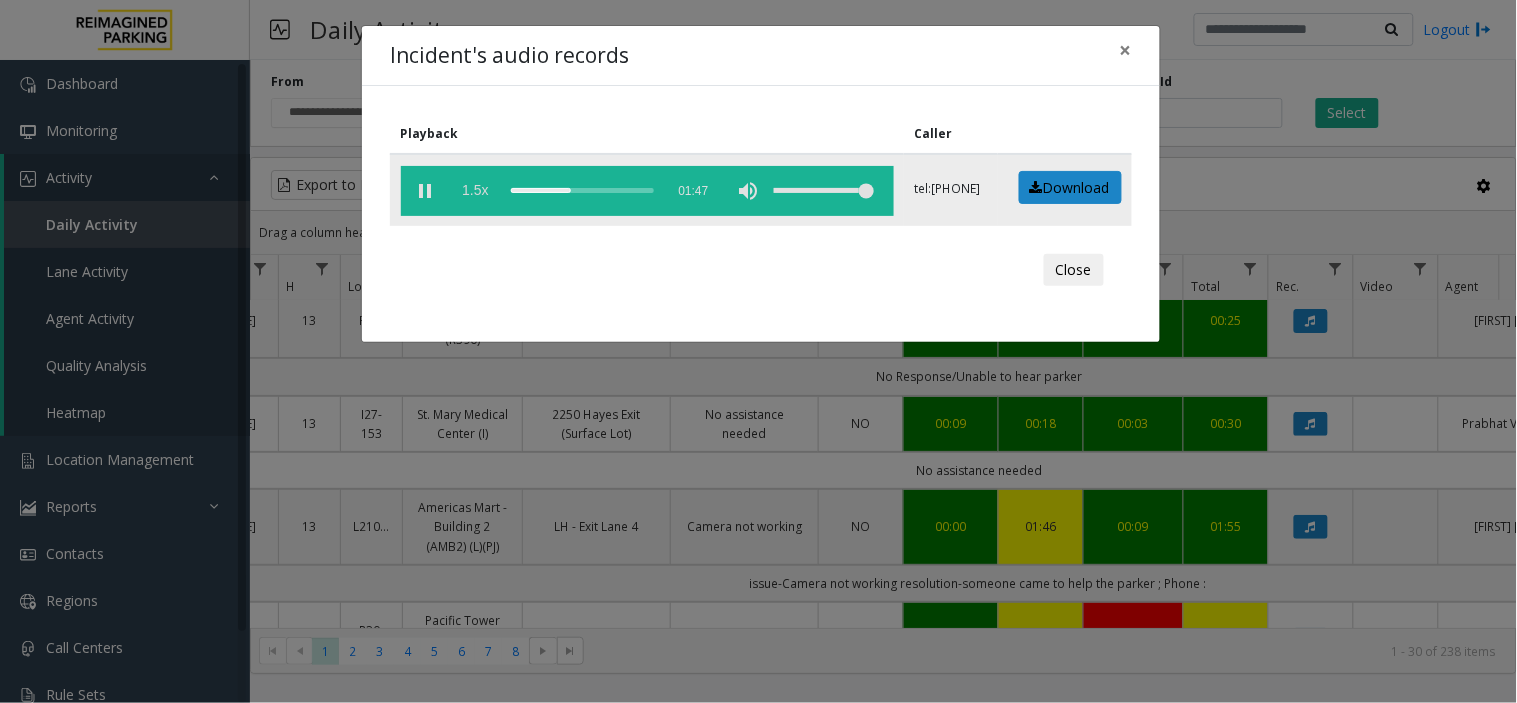 click on "1.5x" 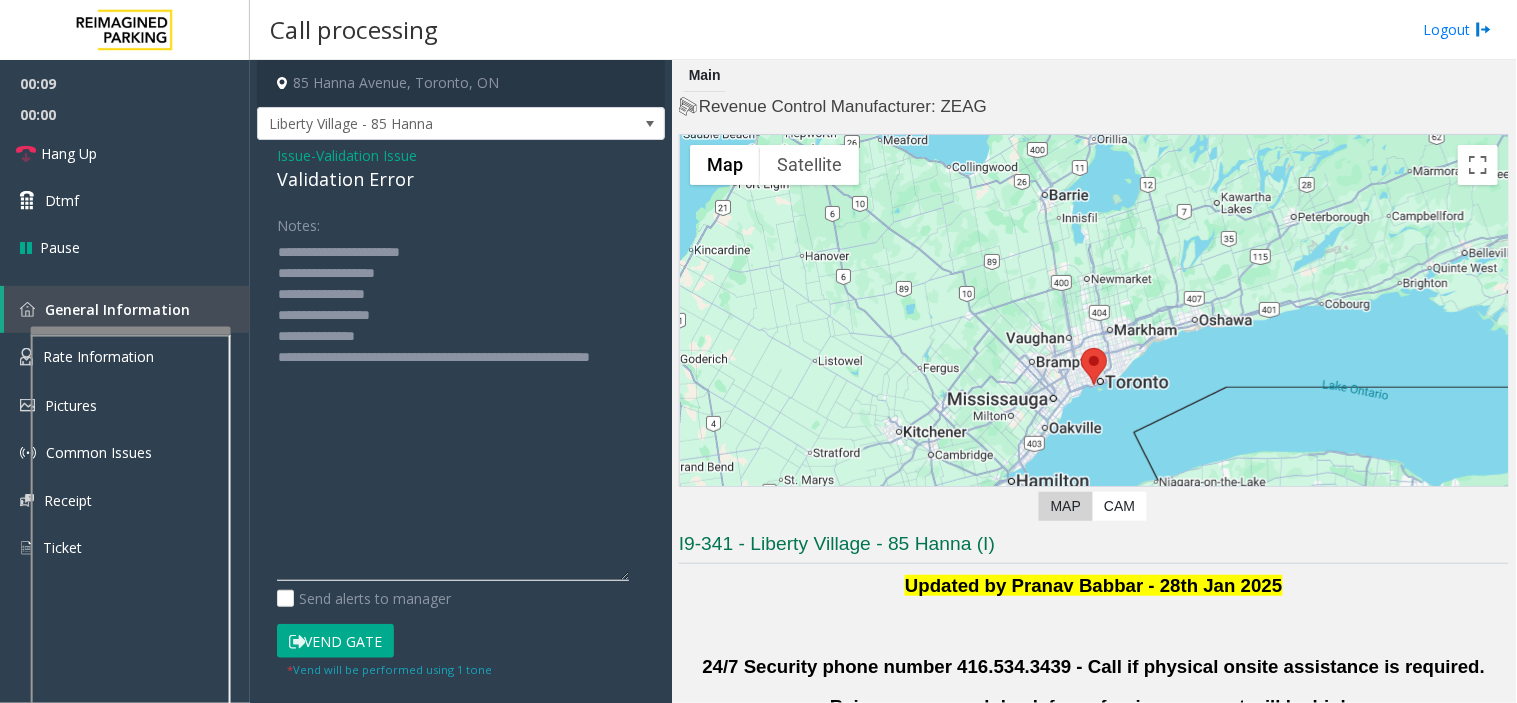 click on "2x" 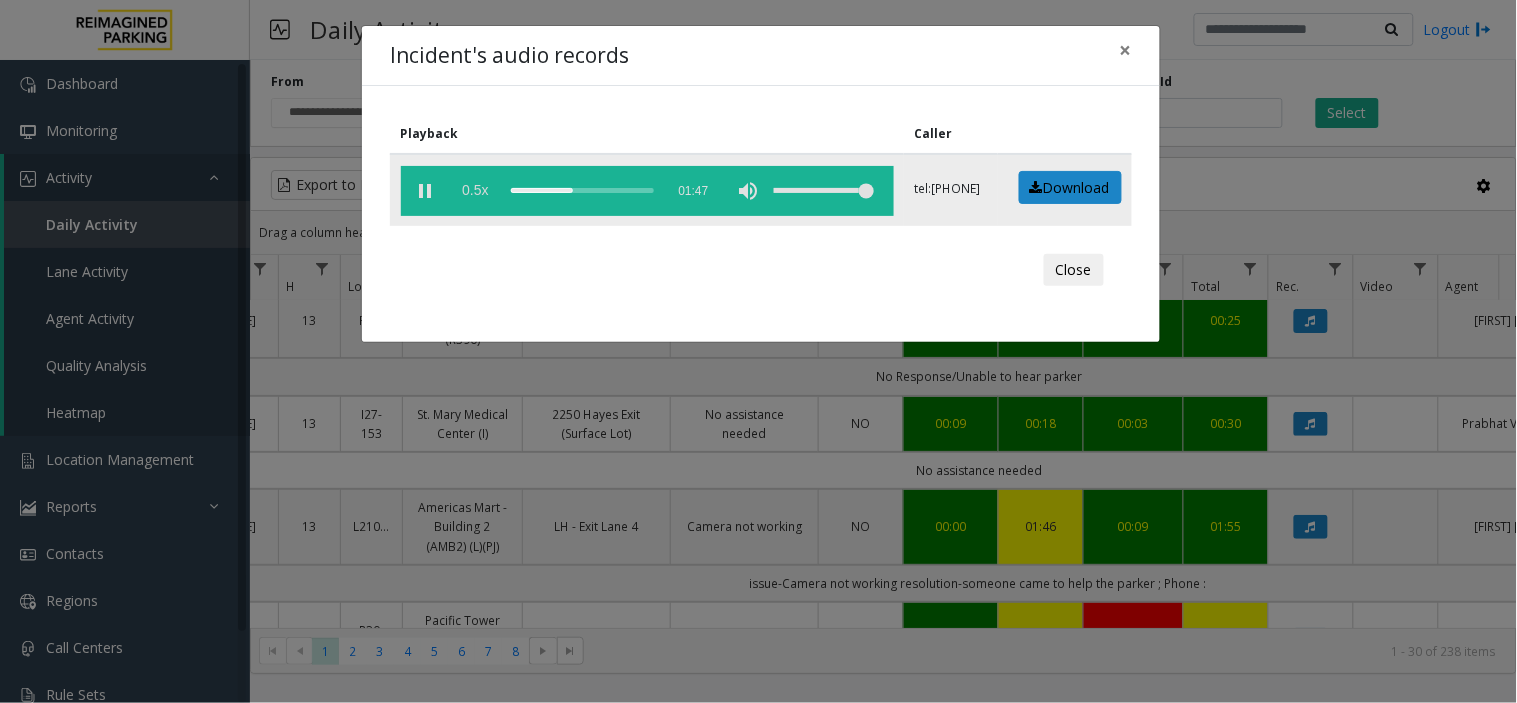 click on "0.5x" 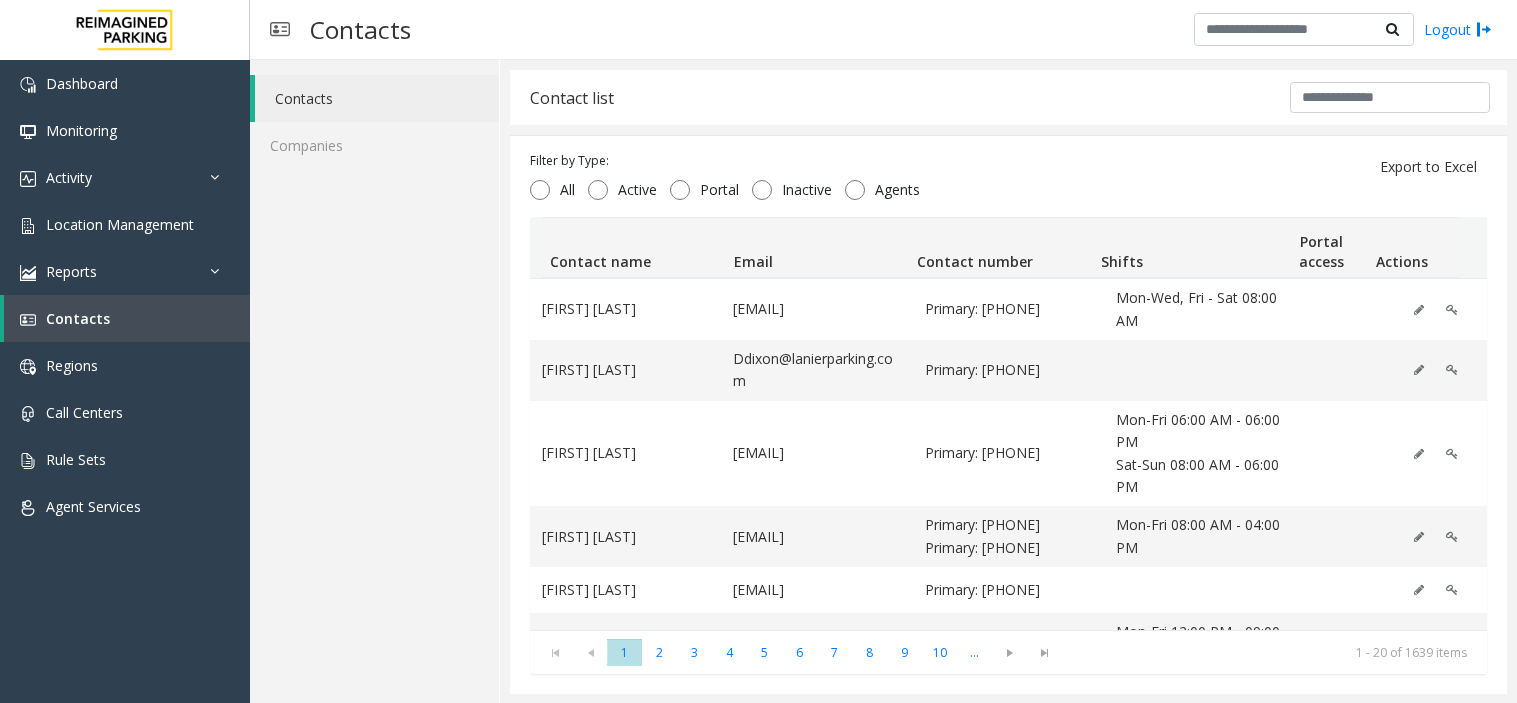 scroll, scrollTop: 0, scrollLeft: 0, axis: both 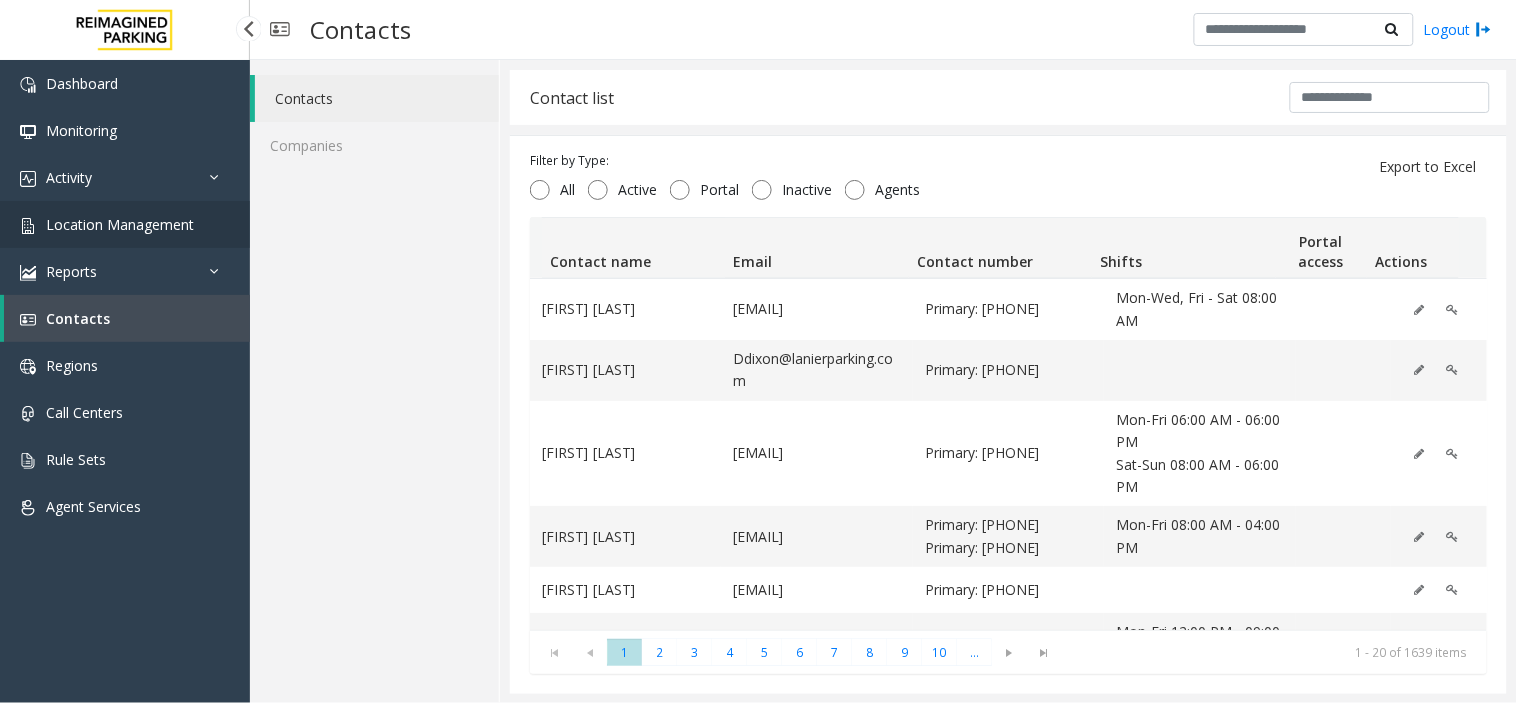 click on "Location Management" at bounding box center (120, 224) 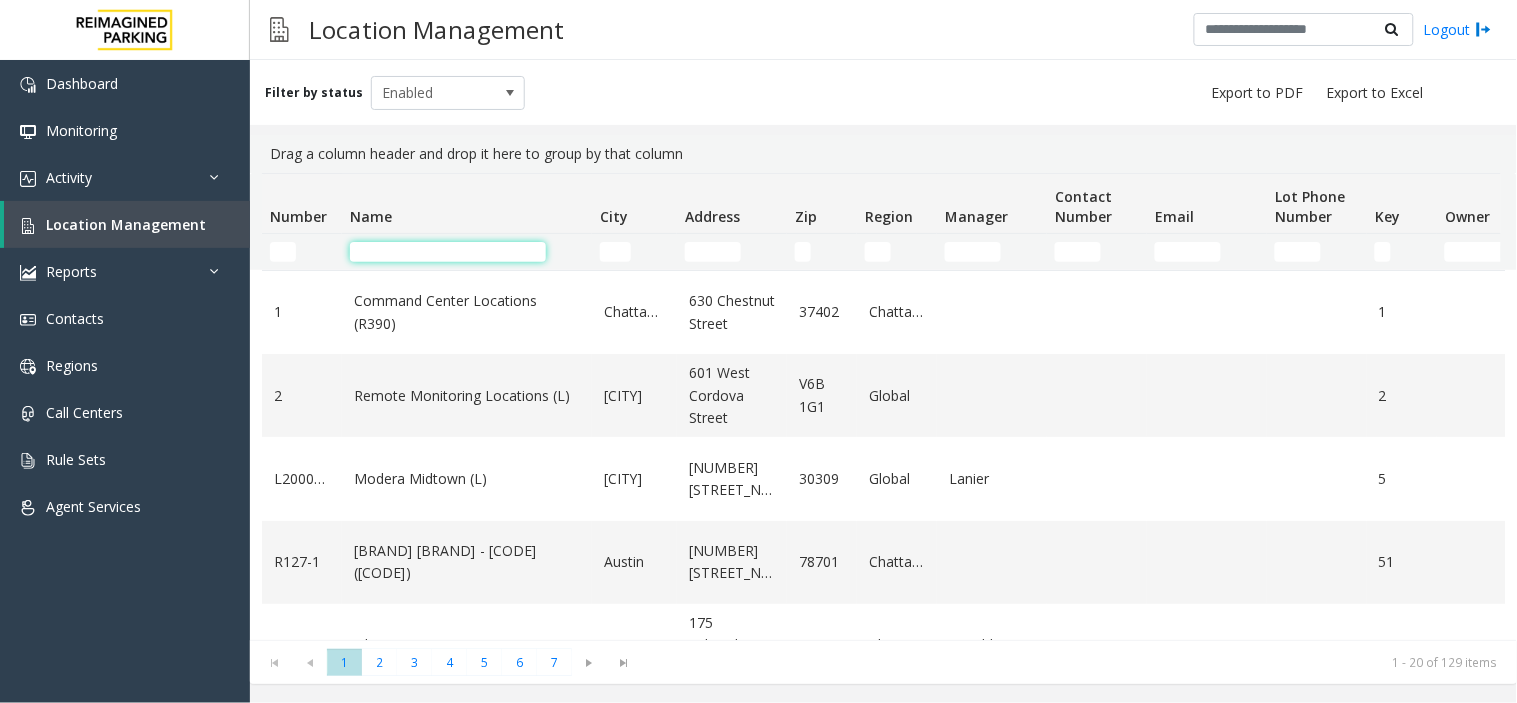 click 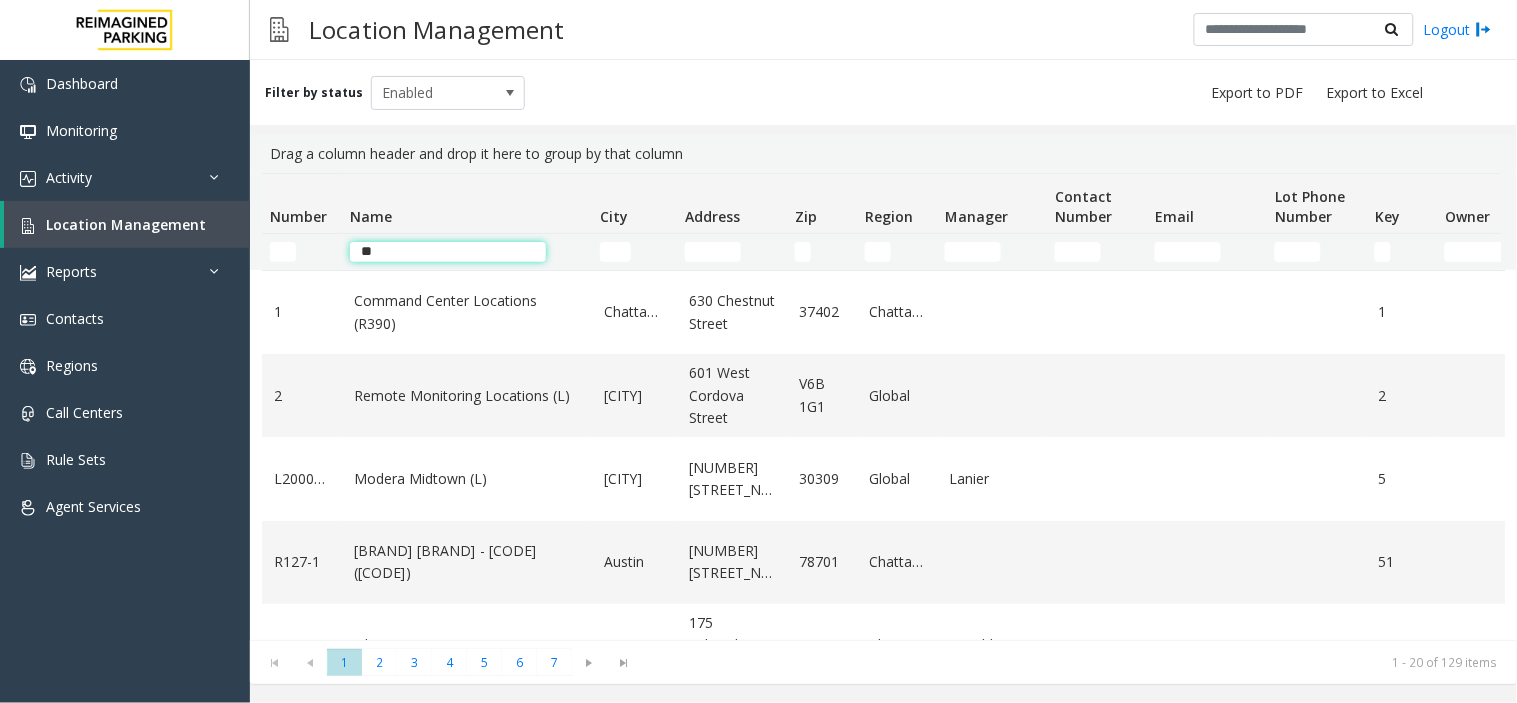 type on "***" 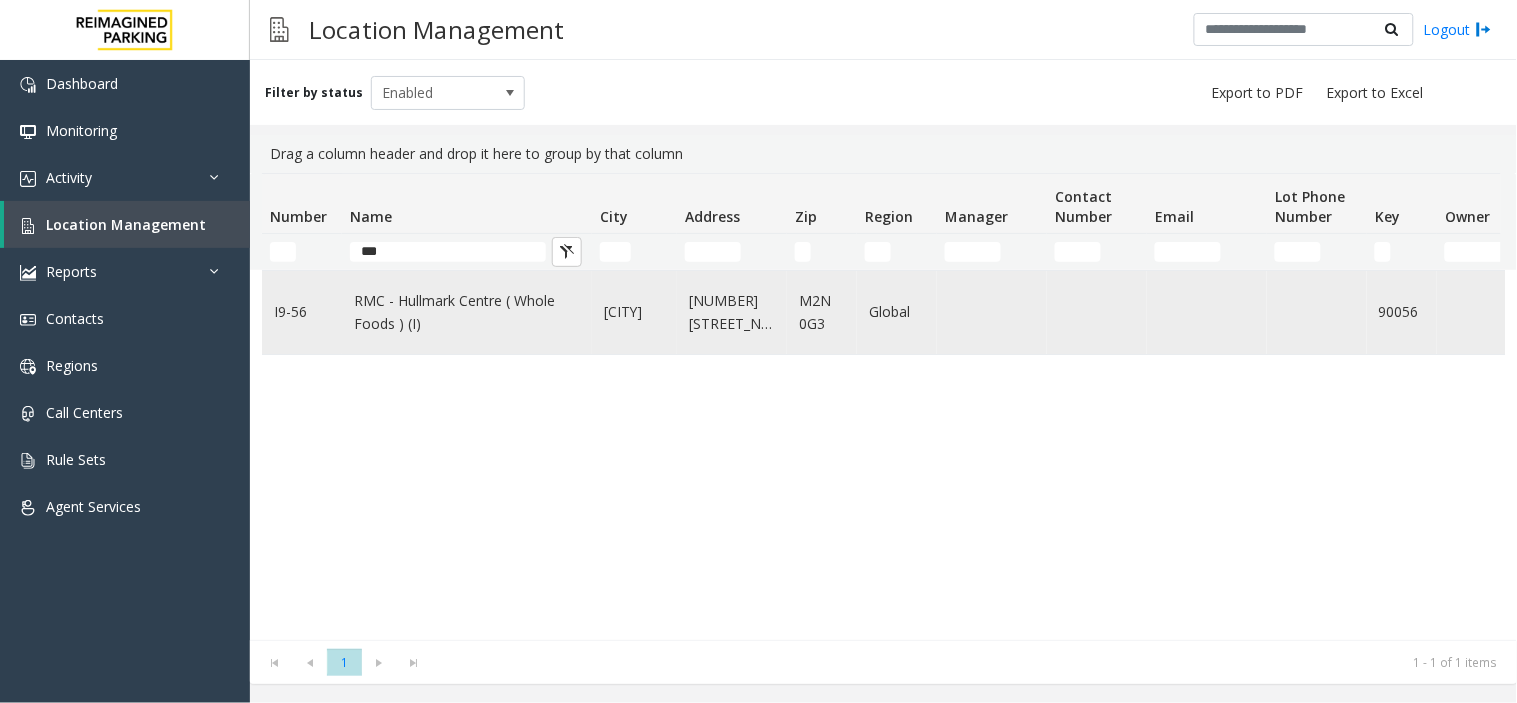 click on "RMC - Hullmark Centre ( Whole Foods ) (I)" 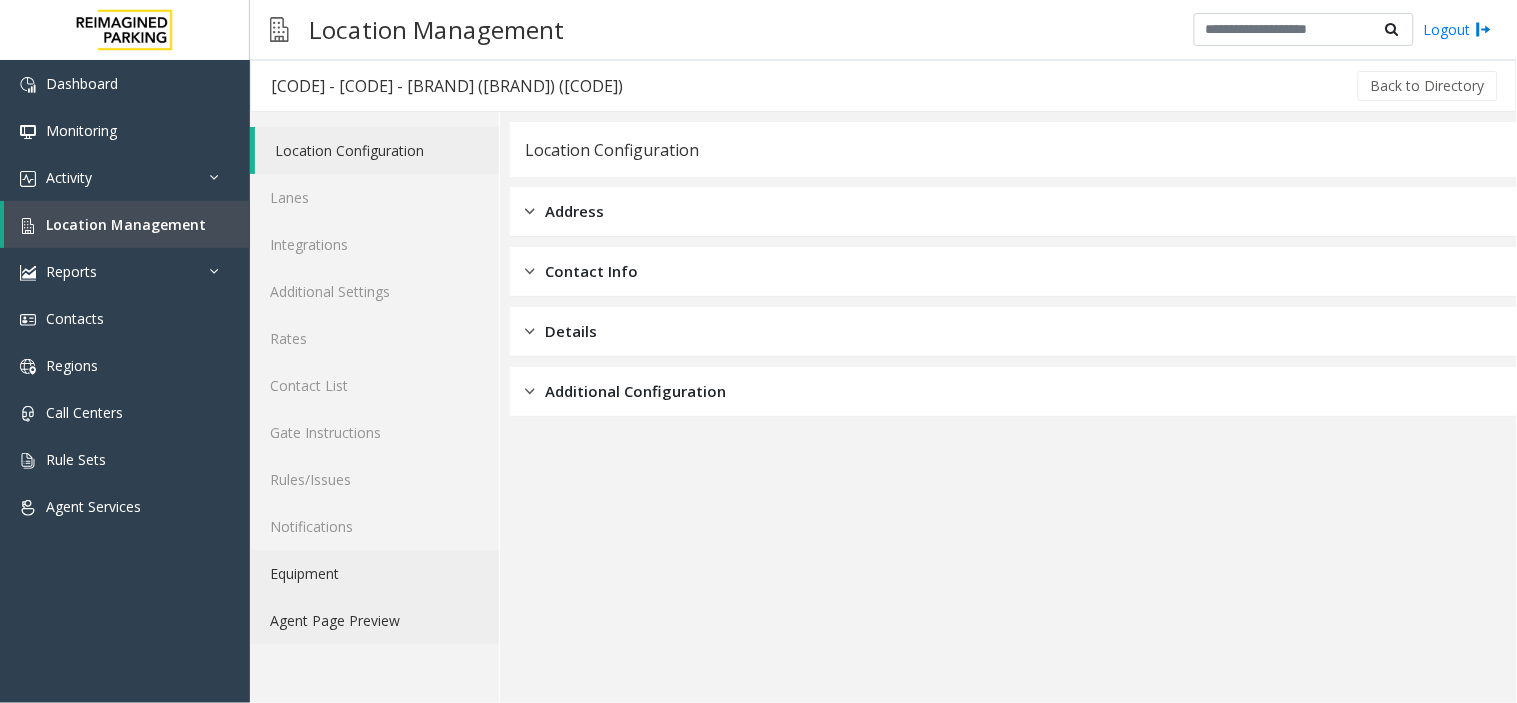 drag, startPoint x: 351, startPoint y: 612, endPoint x: 496, endPoint y: 575, distance: 149.64626 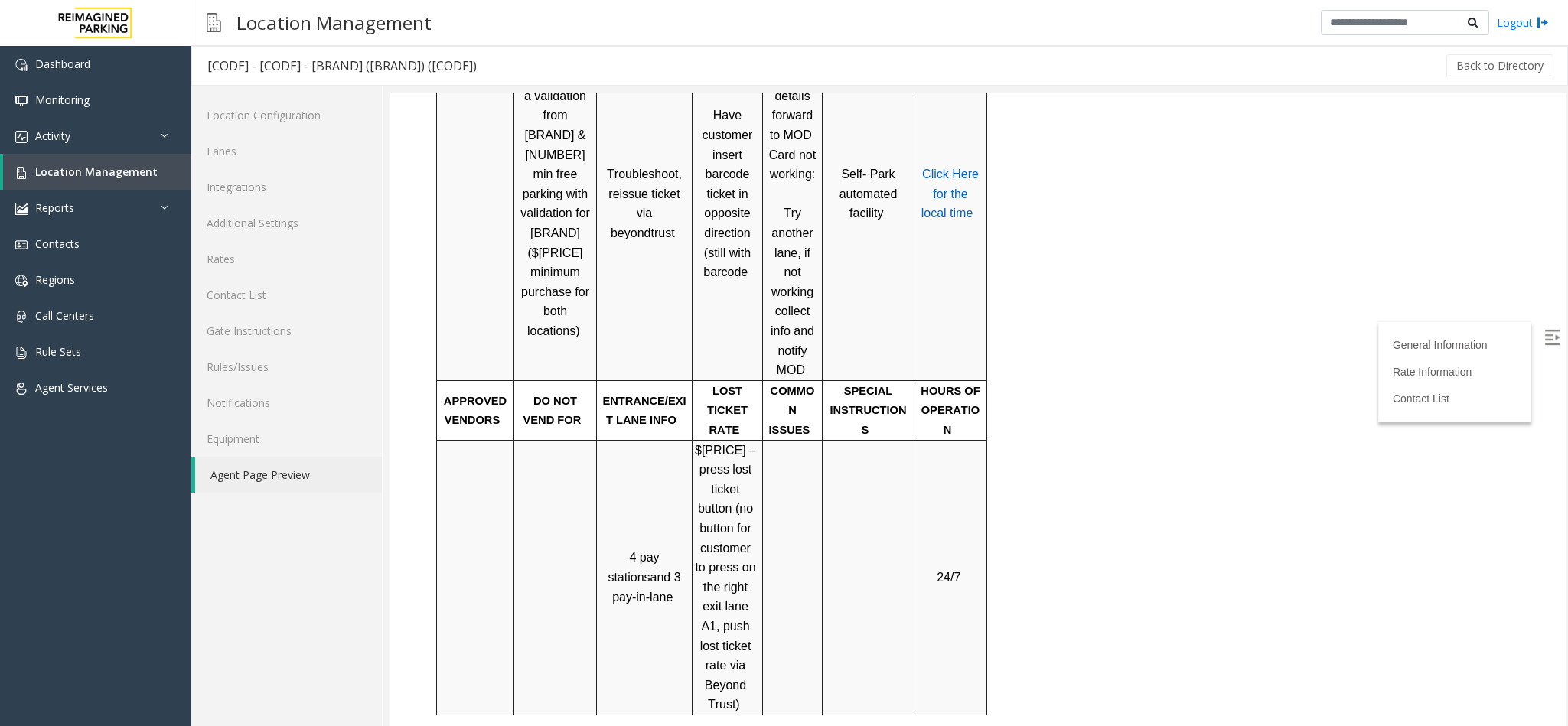 scroll, scrollTop: 1208, scrollLeft: 0, axis: vertical 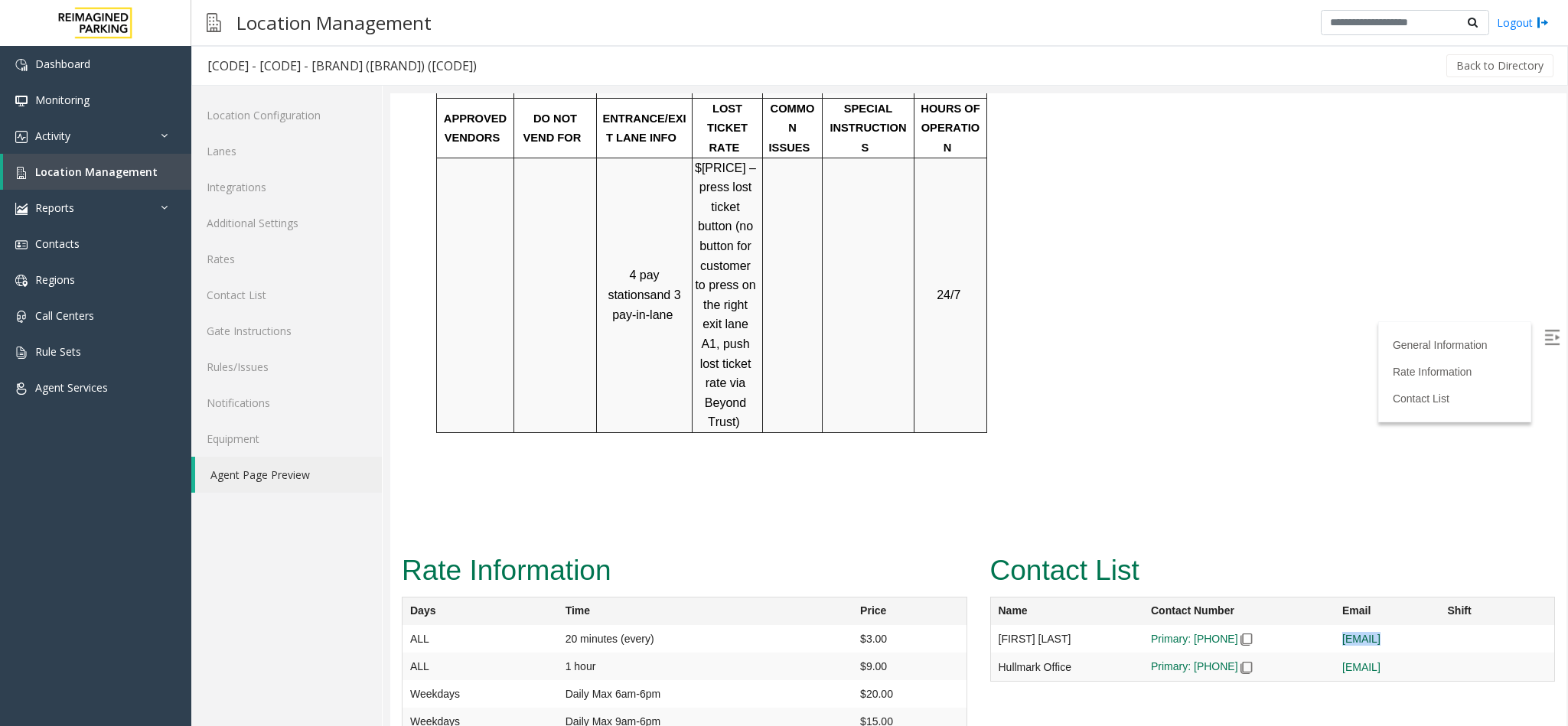 drag, startPoint x: 1477, startPoint y: 560, endPoint x: 1272, endPoint y: 560, distance: 205 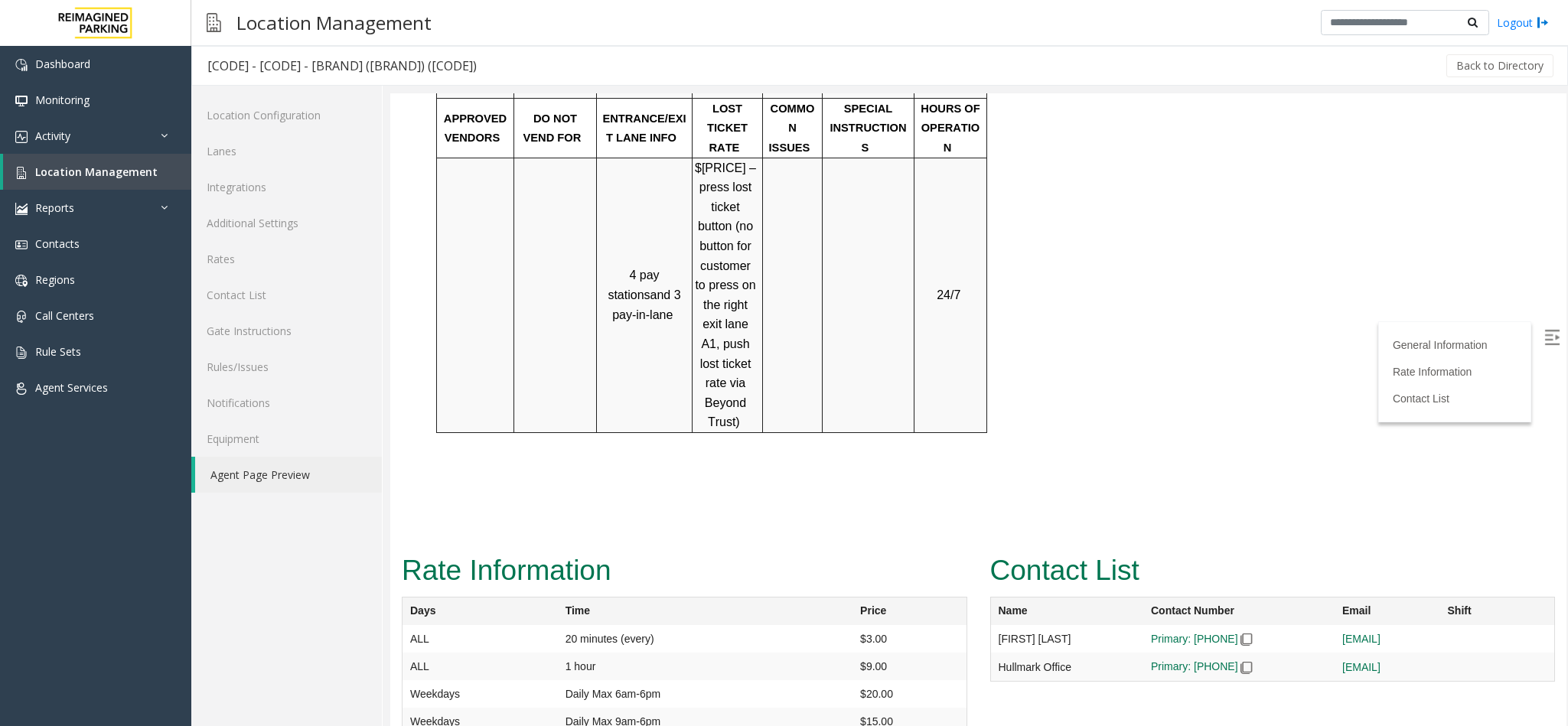 click on "Contact List
Name
Contact Number
Email
Shift
Daksha Dixit
Primary: 437.288.4822
daksha.dixit@reimaginedparking.com
Hullmark Office" at bounding box center (1273, 623) 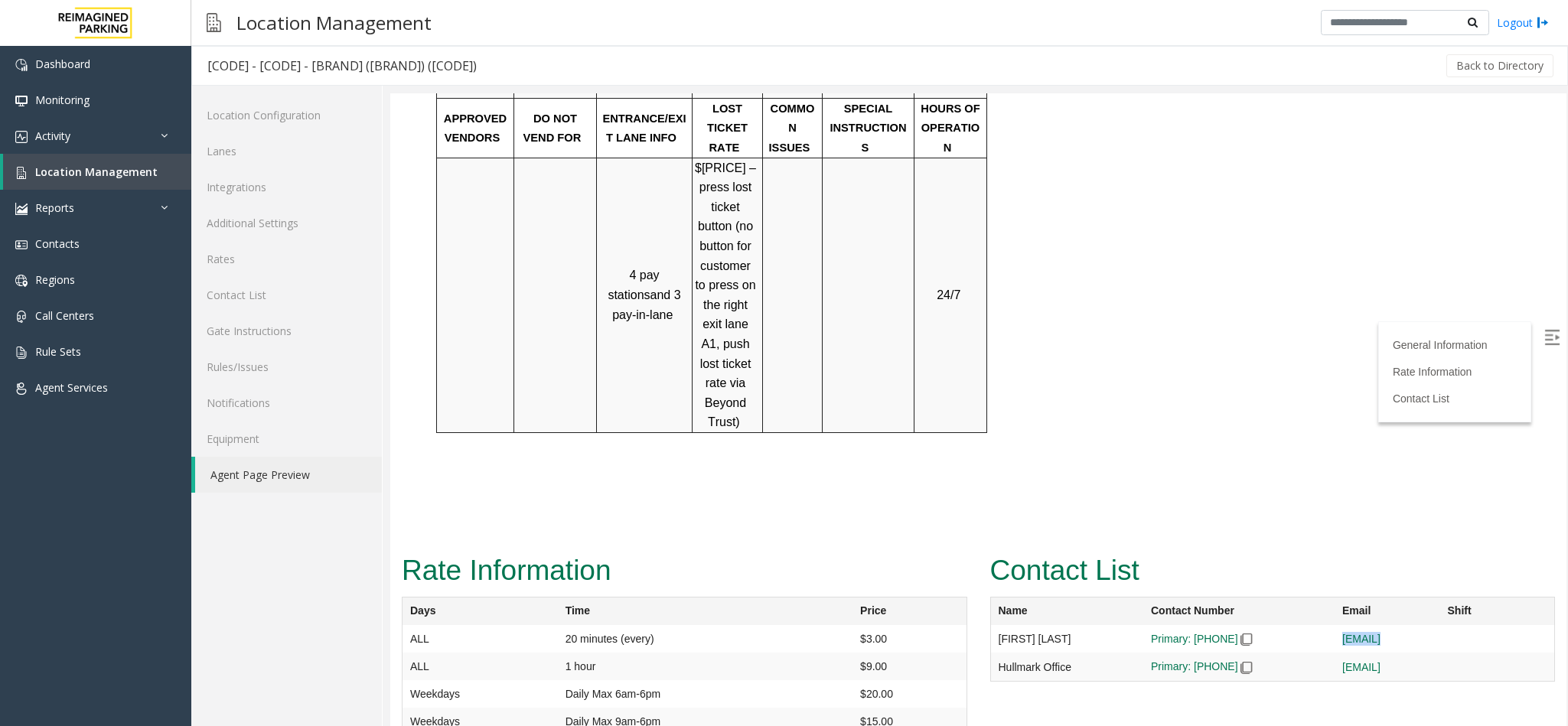 drag, startPoint x: 1472, startPoint y: 552, endPoint x: 1265, endPoint y: 553, distance: 207.00242 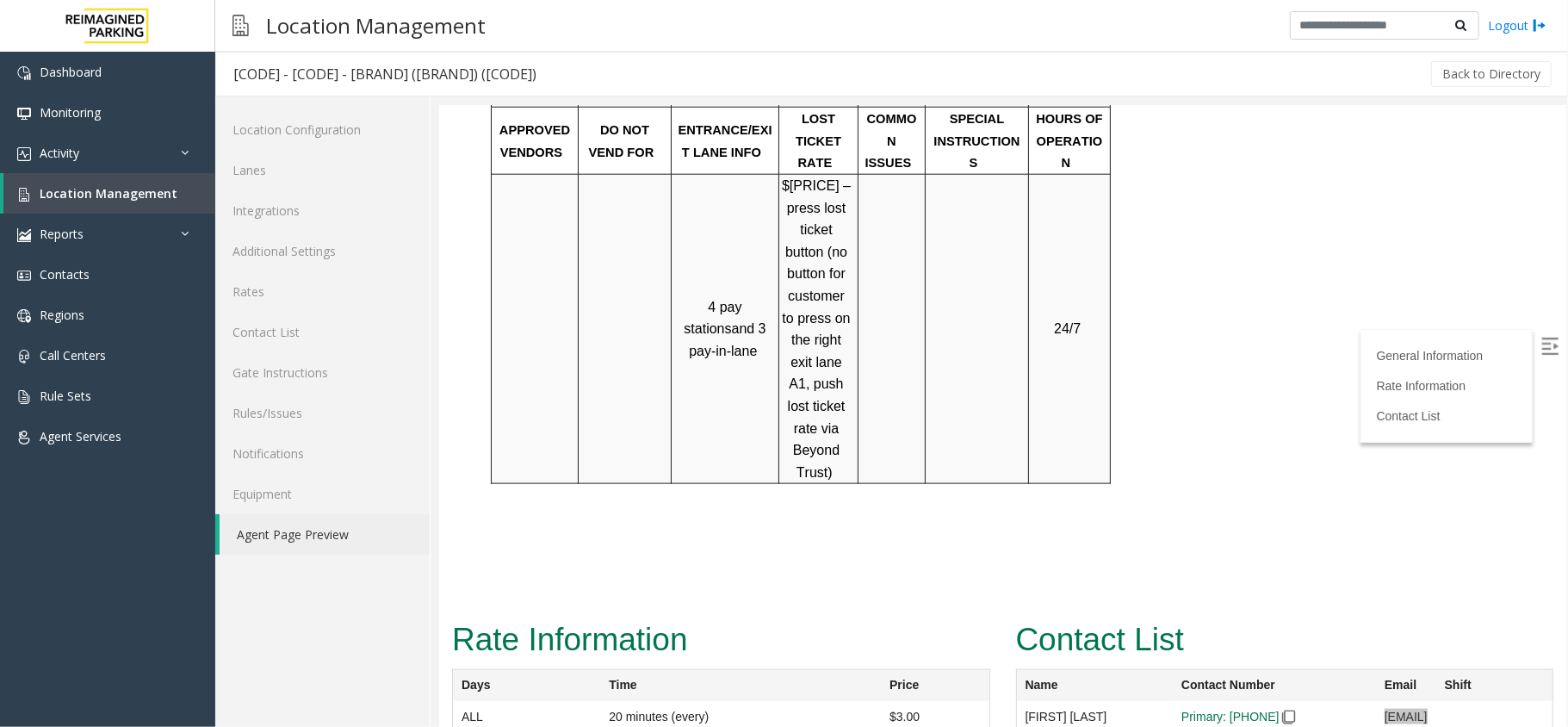 scroll, scrollTop: 1441, scrollLeft: 0, axis: vertical 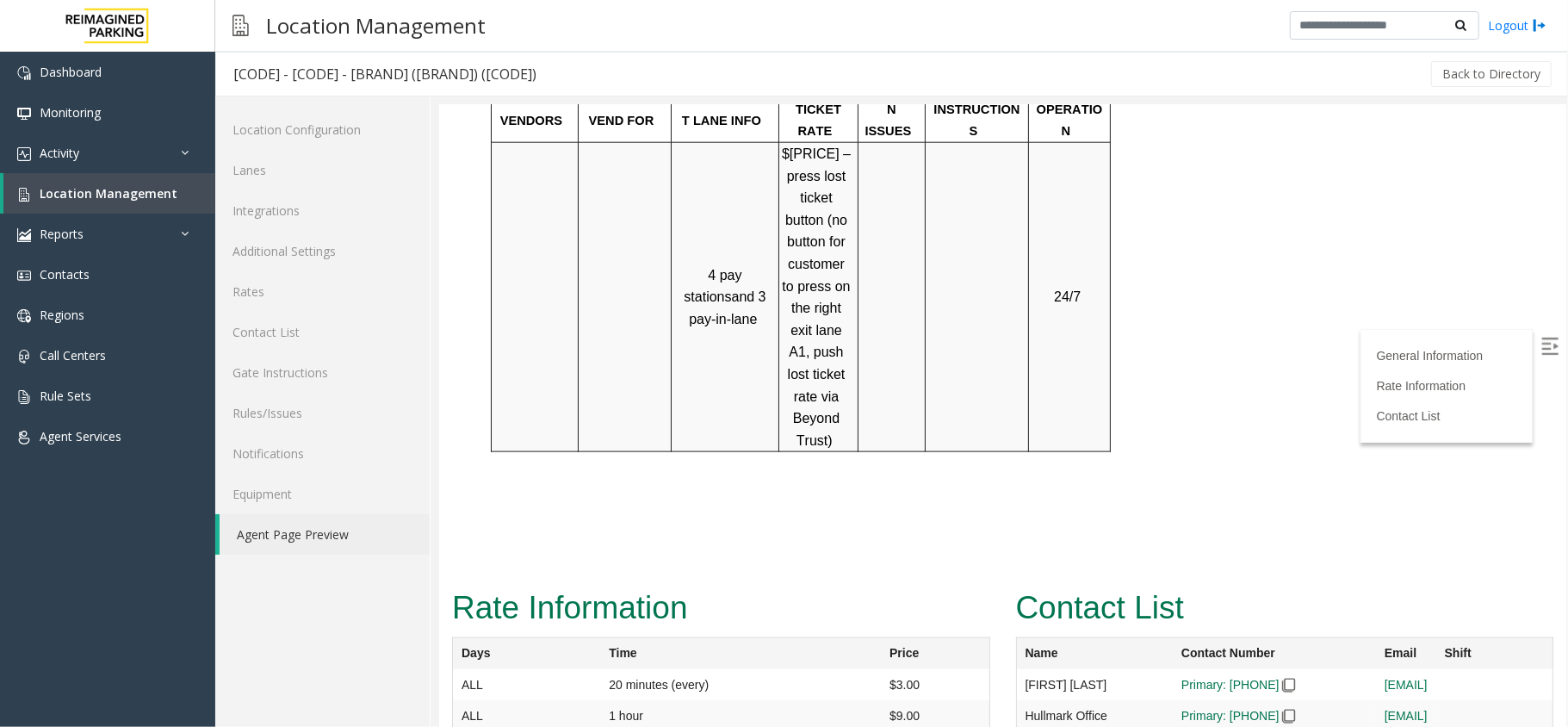 click on "I9-56 - RMC - Hullmark Centre ( Whole Foods ) (I)
General Information
Revenue Control Manufacturer: ZEAG
Updated by Sunil Dhyani - 27th June'25 IMP009-0056 - 4789 YONGE ST     IF you hear "Emergency Call" then press ## to connect and ## to disconnect.  Otherwise,  the call should connect and disconnect as normal.
Do Not Vend in any case of Lost Ticket,
whether they have a validation or not
Customers may have a BLUE pre-paid voucher. They must scan the ticket first and then the voucher. Ex. If their parking costs $12.00, and they scan a voucher for $9, then the machine will ask them to pay the remaining $3.00.  If either the ticket or the voucher is unreadable, then take down the ticket number and tell the customer to leave the voucher on top of the machine before vending the gate.   IMP009-0056 - 4789 YONGE ST PARCS     SOLAR WINDS     USERNAME     PASSWORD     PARIS     EQUIPMENT     CARD INSERTION" at bounding box center [1001, -1026] 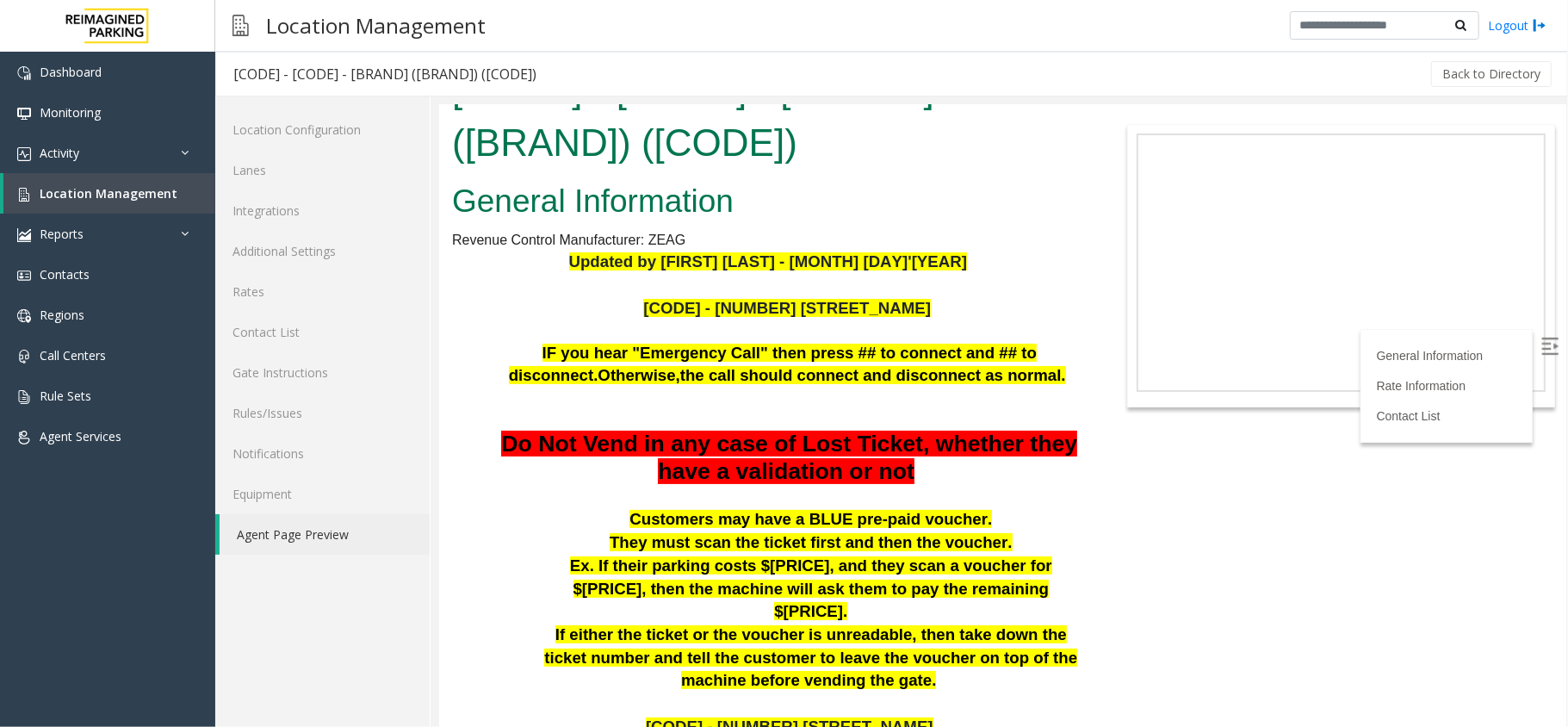 scroll, scrollTop: 0, scrollLeft: 0, axis: both 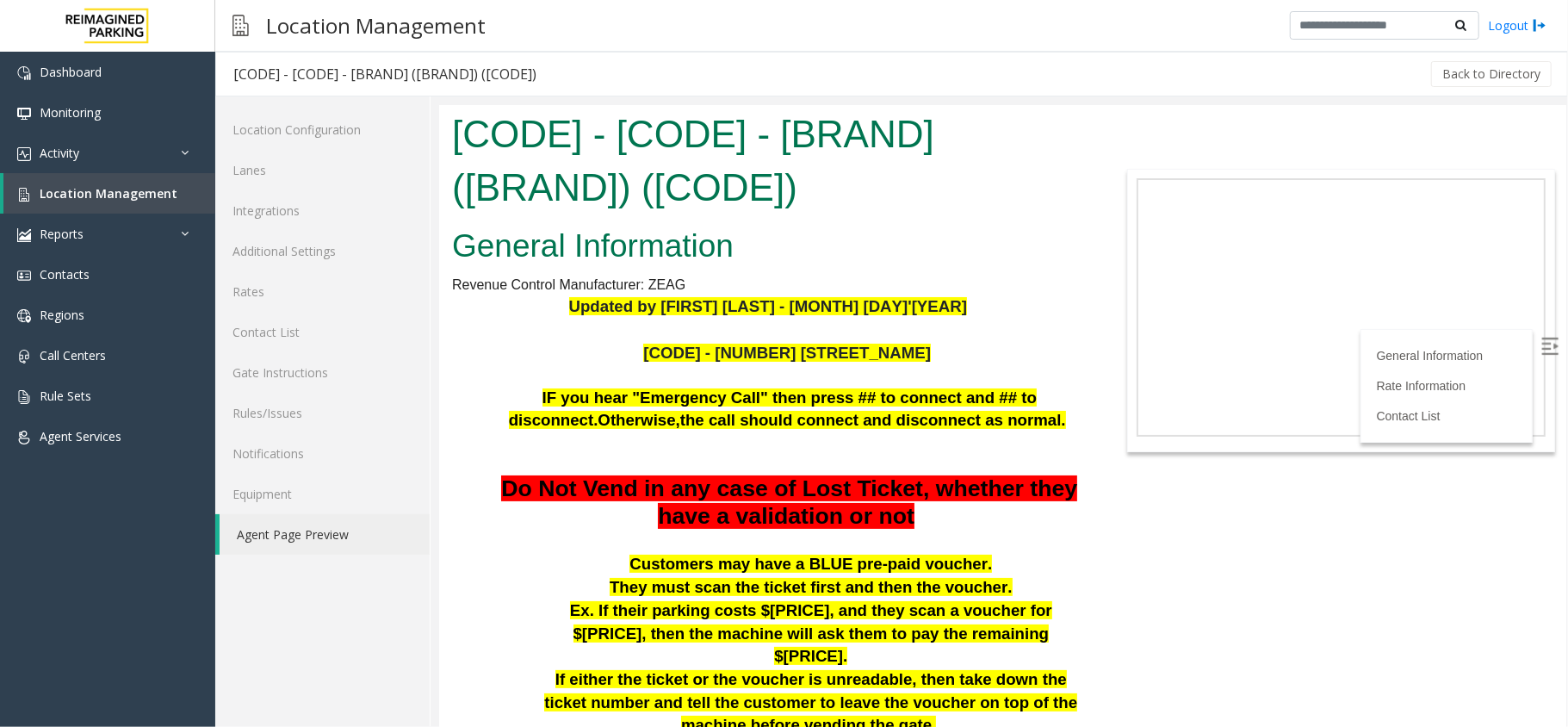 drag, startPoint x: 778, startPoint y: 183, endPoint x: 442, endPoint y: 129, distance: 340.3116 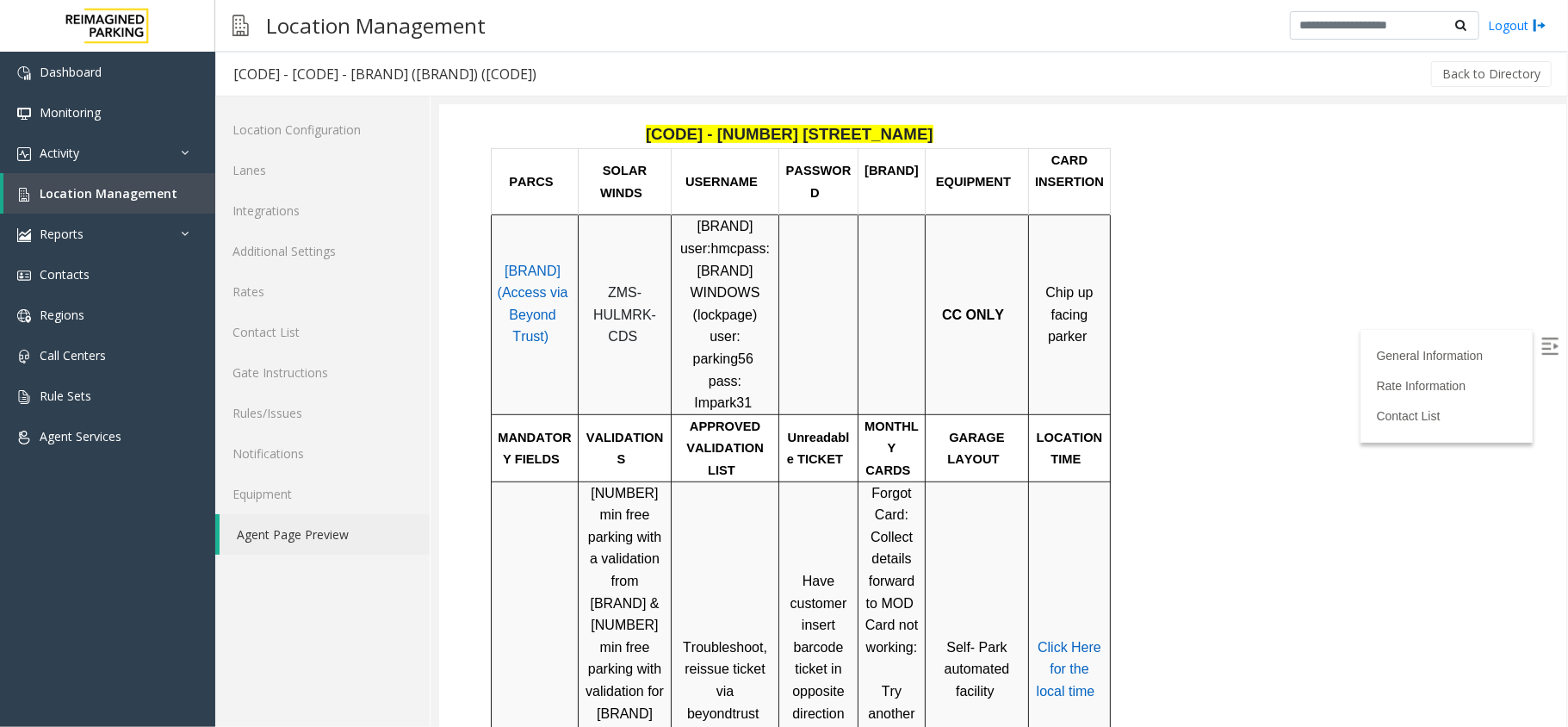 scroll, scrollTop: 689, scrollLeft: 0, axis: vertical 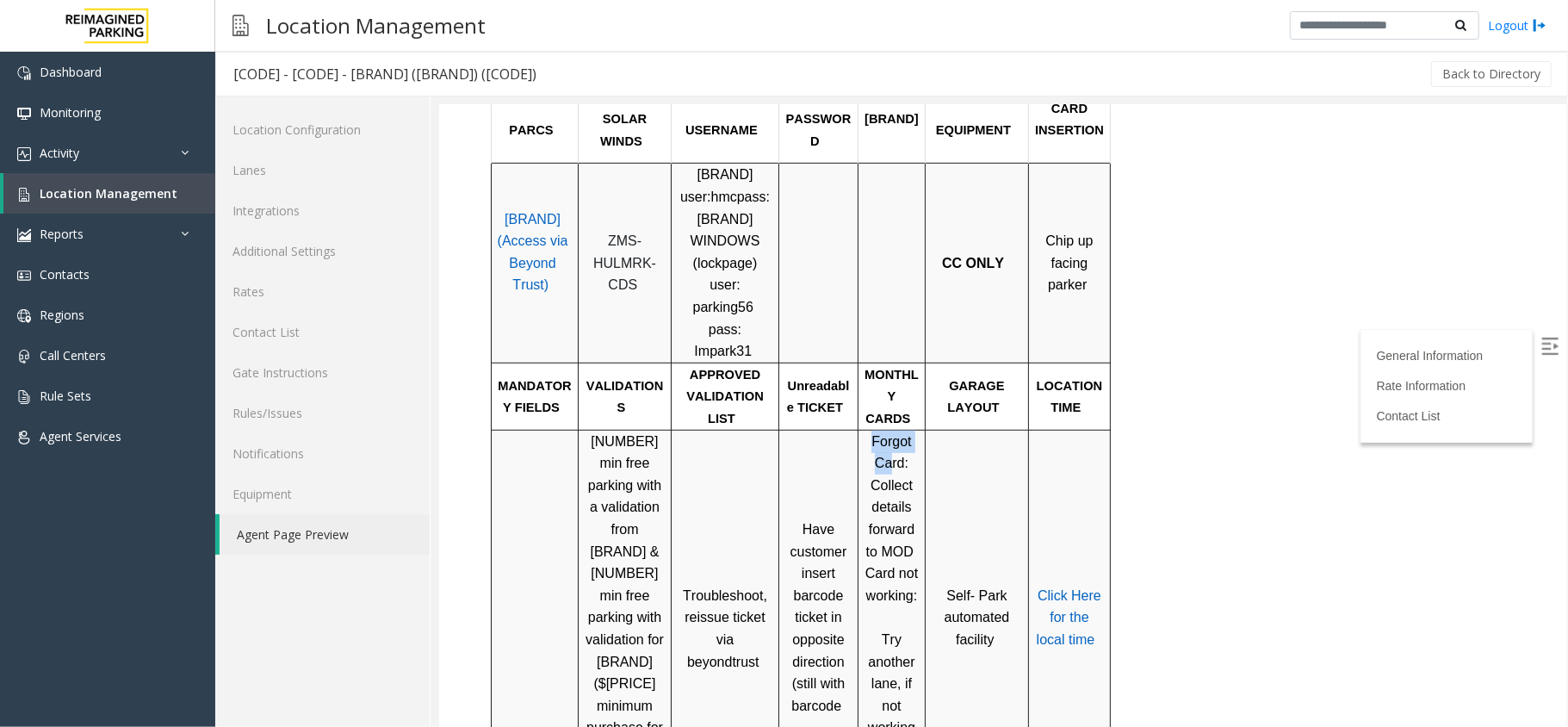 drag, startPoint x: 871, startPoint y: 340, endPoint x: 888, endPoint y: 370, distance: 34.481879 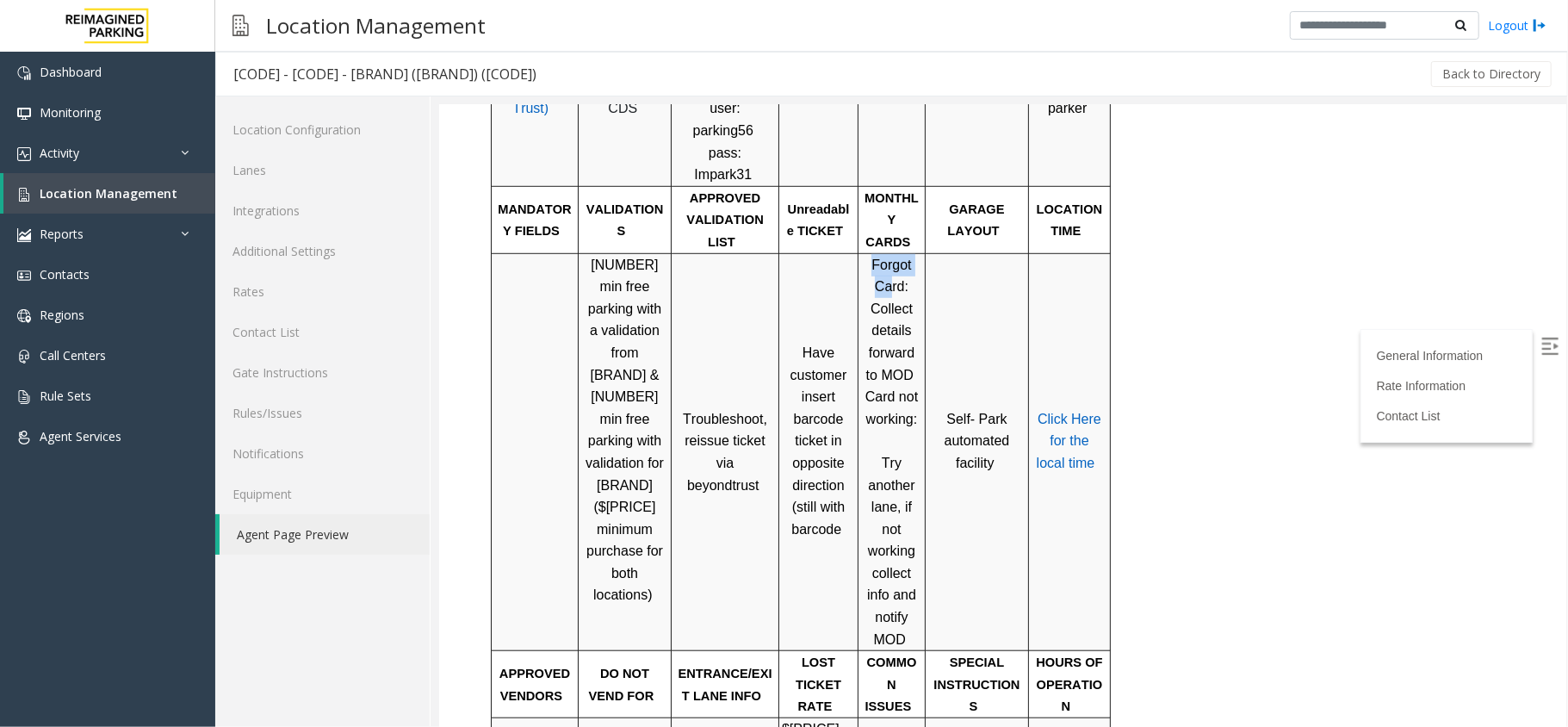 scroll, scrollTop: 918, scrollLeft: 0, axis: vertical 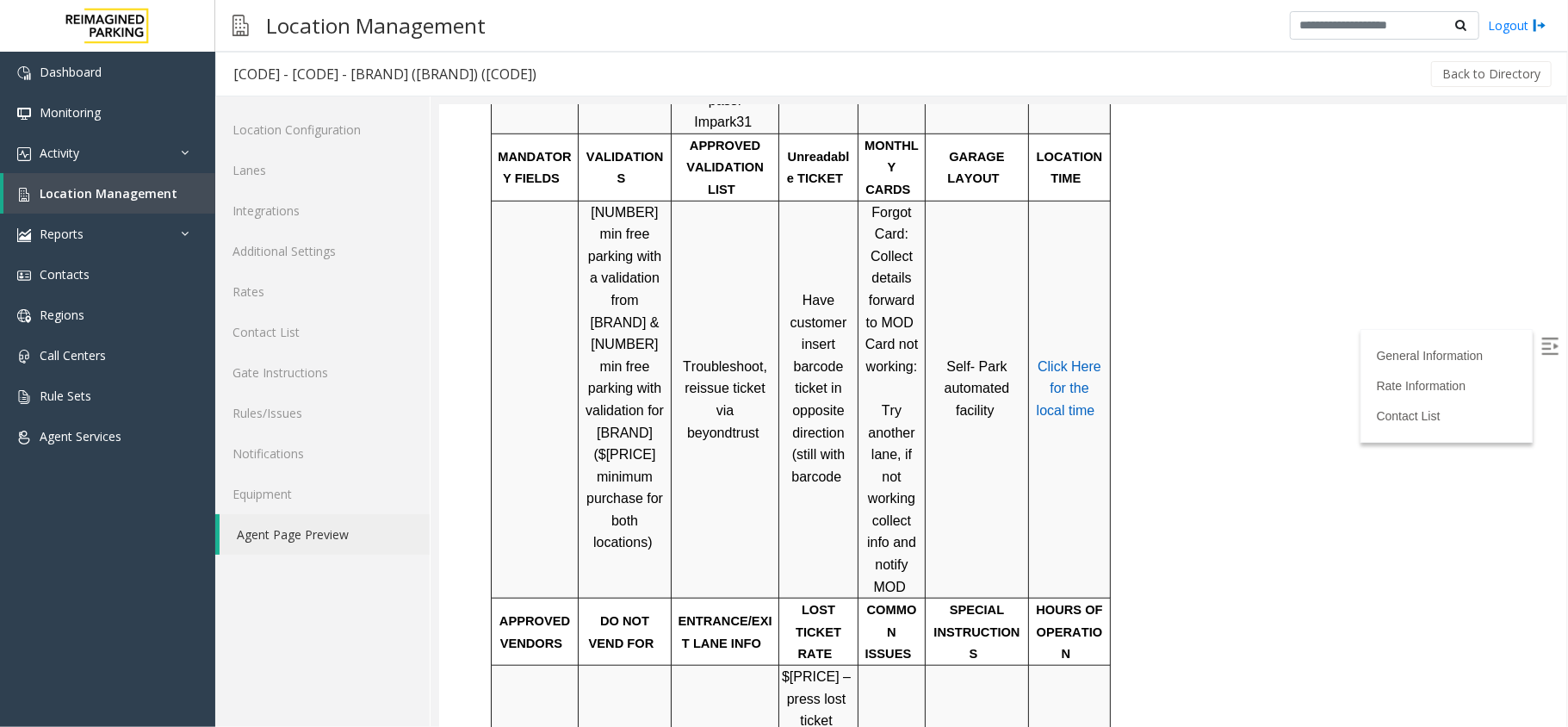 click on "Self- Park automated facility" at bounding box center [976, 399] 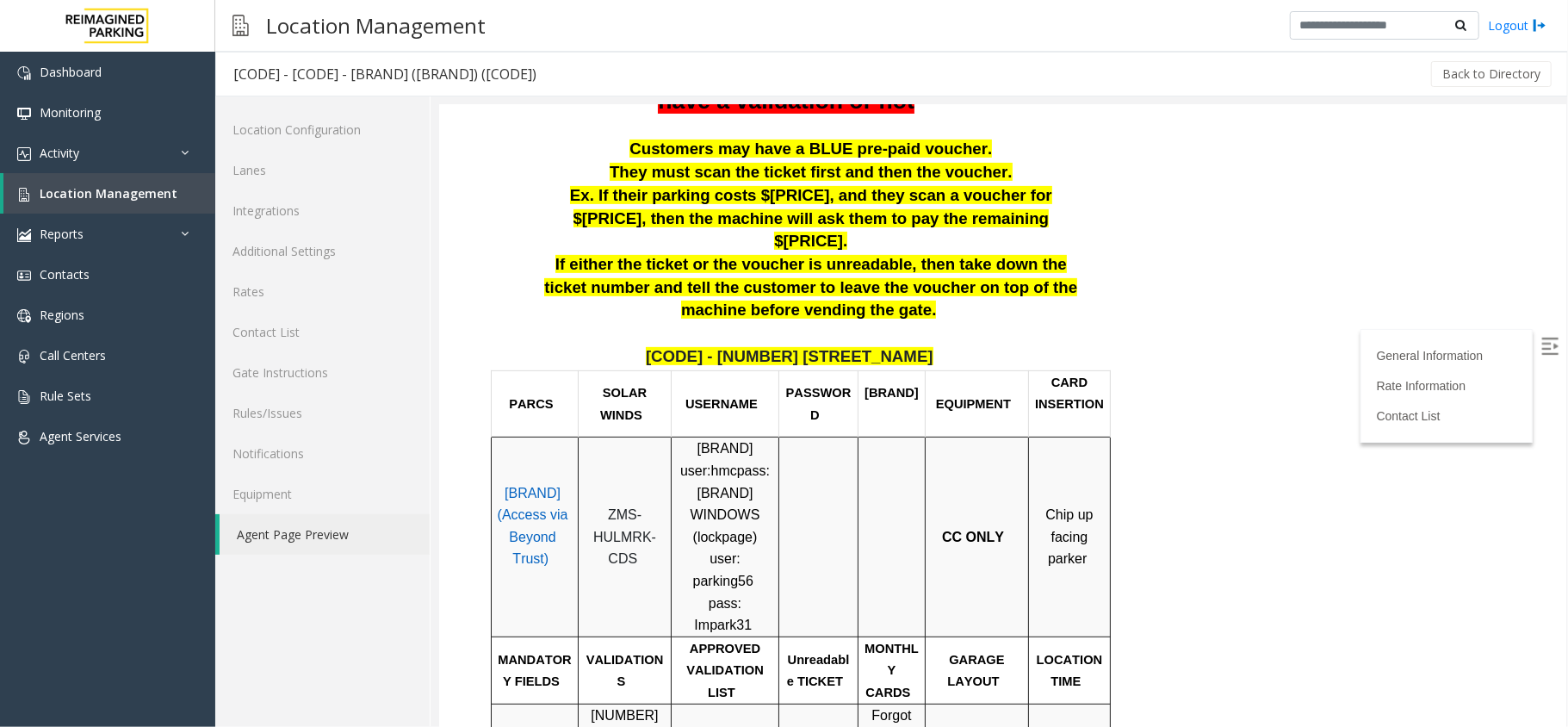 scroll, scrollTop: 407, scrollLeft: 0, axis: vertical 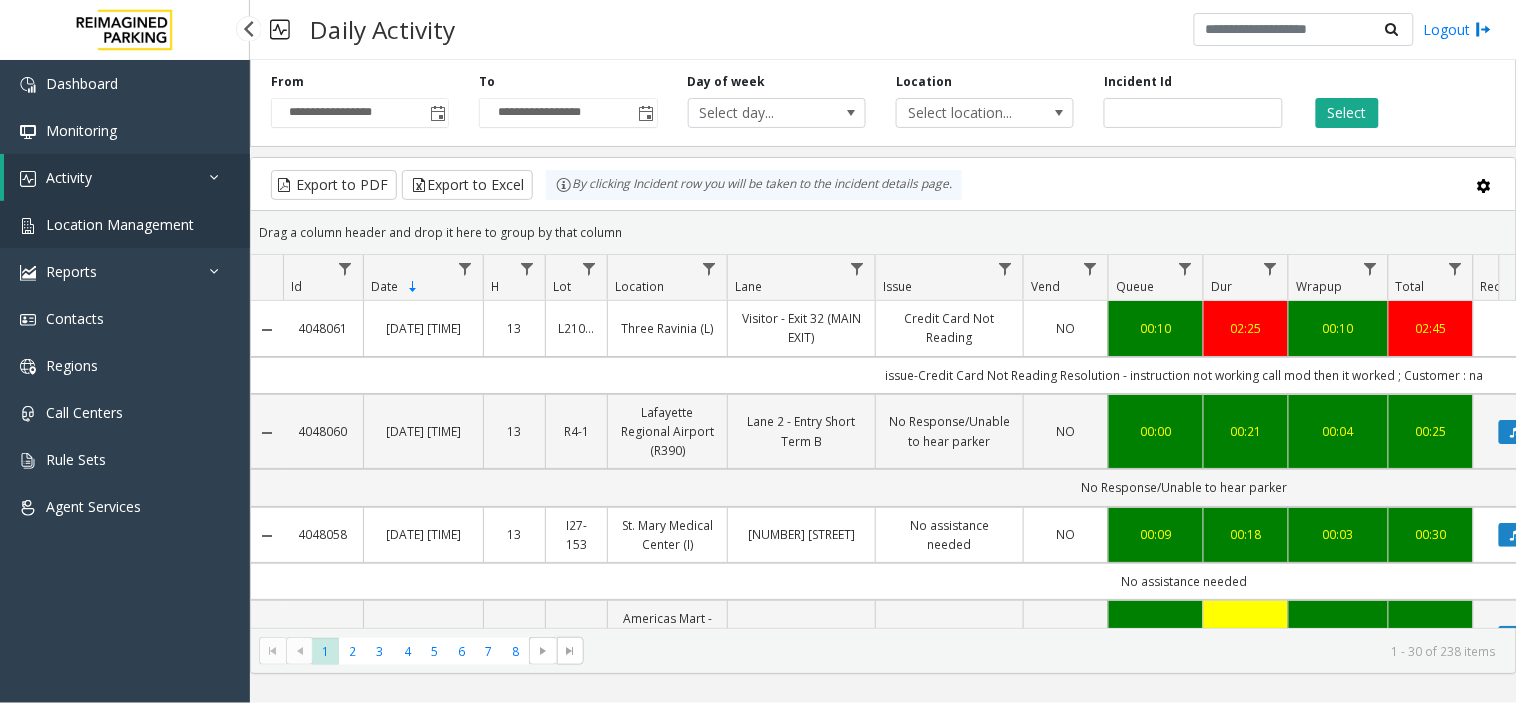 click on "Location Management" at bounding box center [120, 224] 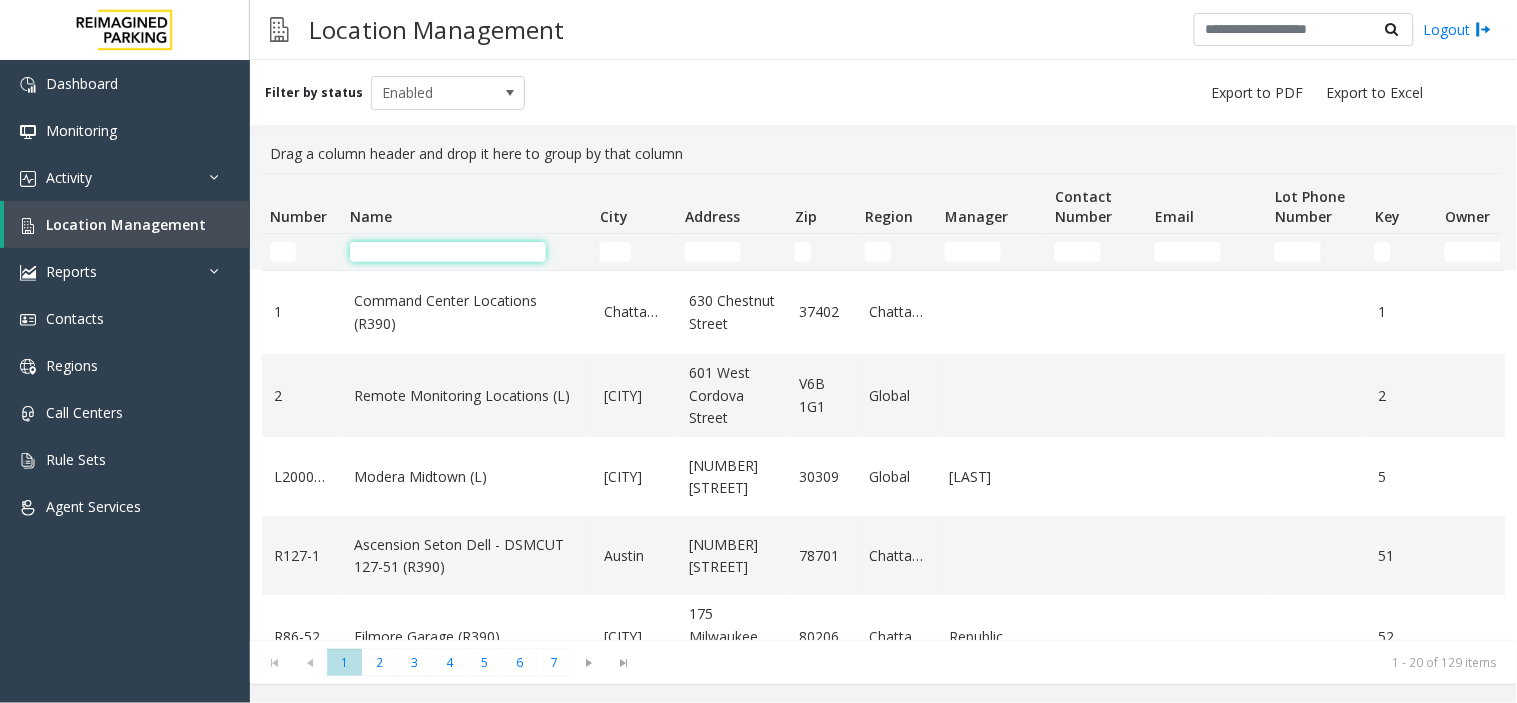 click 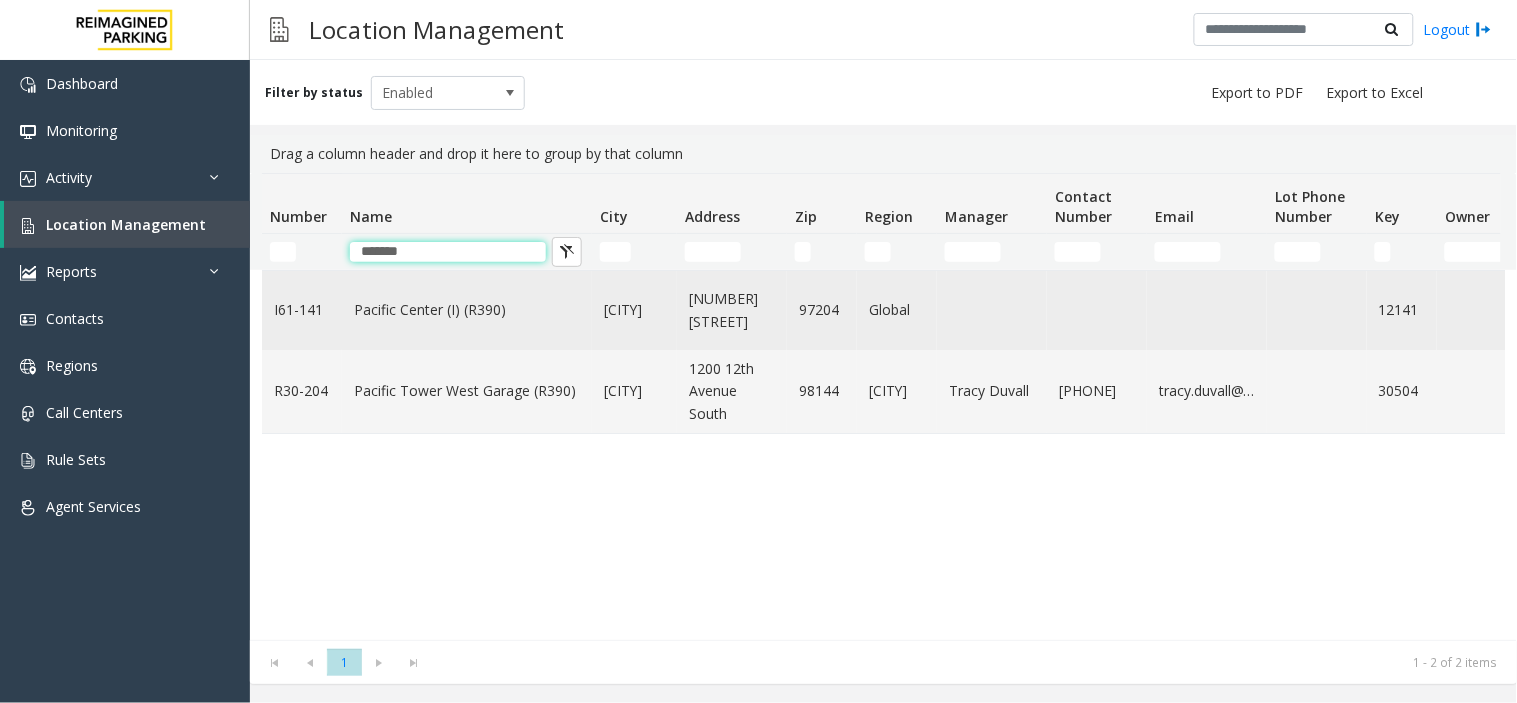 type on "*******" 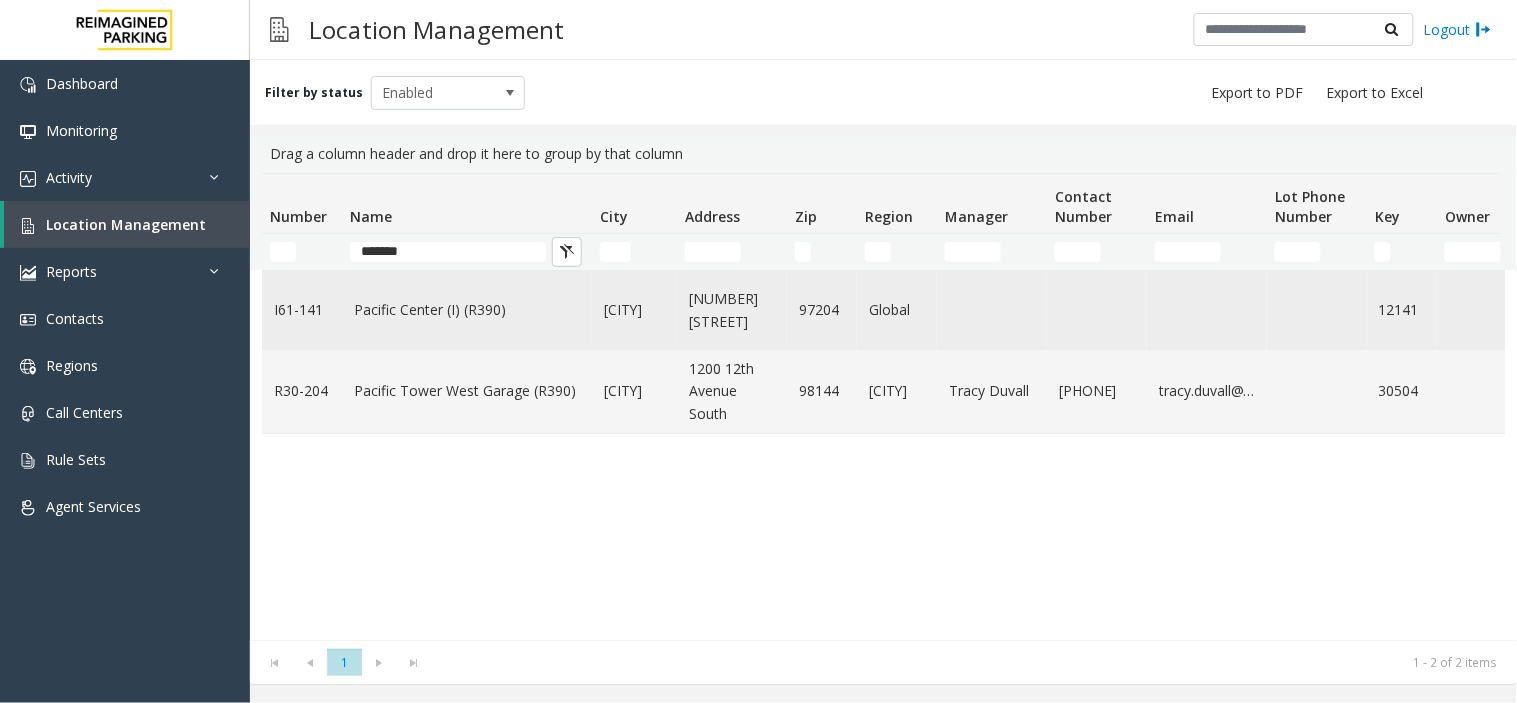click on "Pacific Center (I) (R390)" 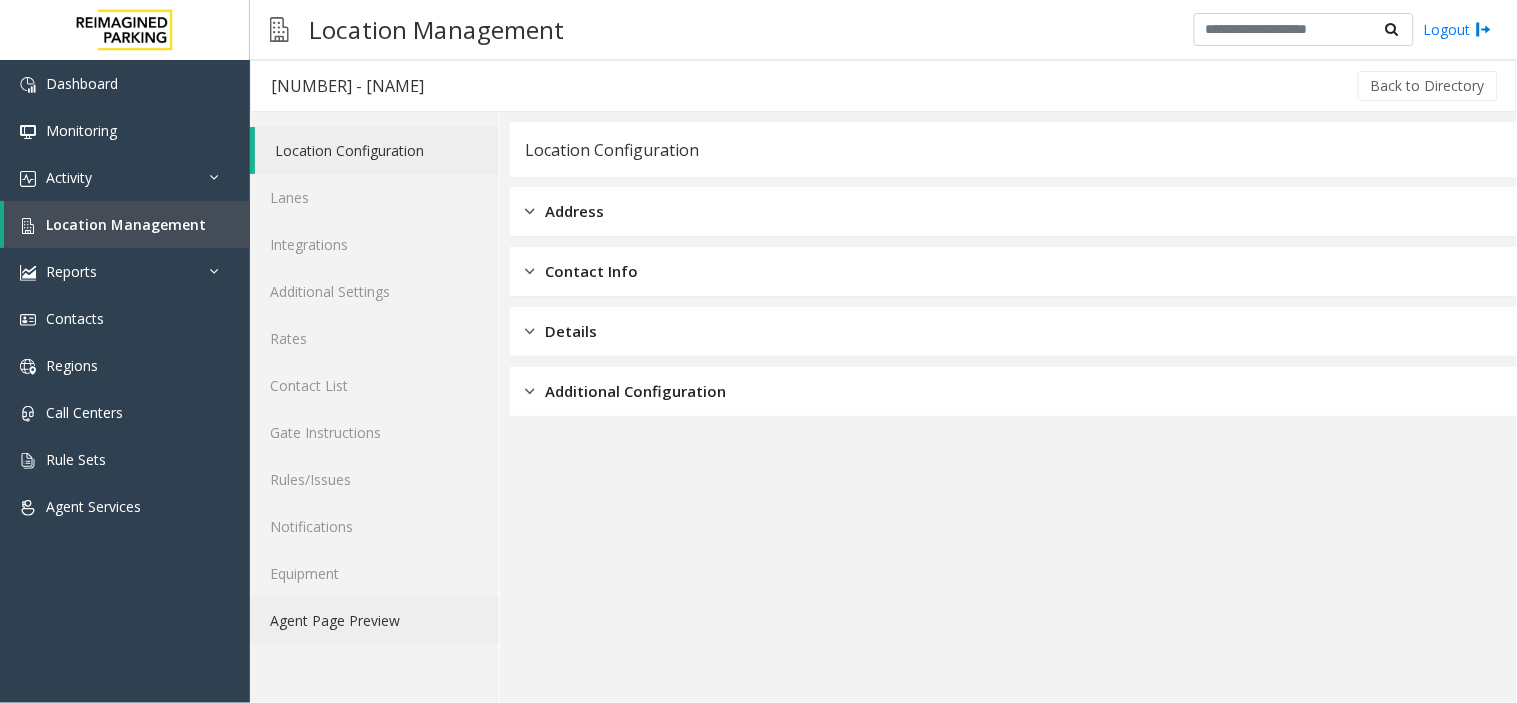 click on "Agent Page Preview" 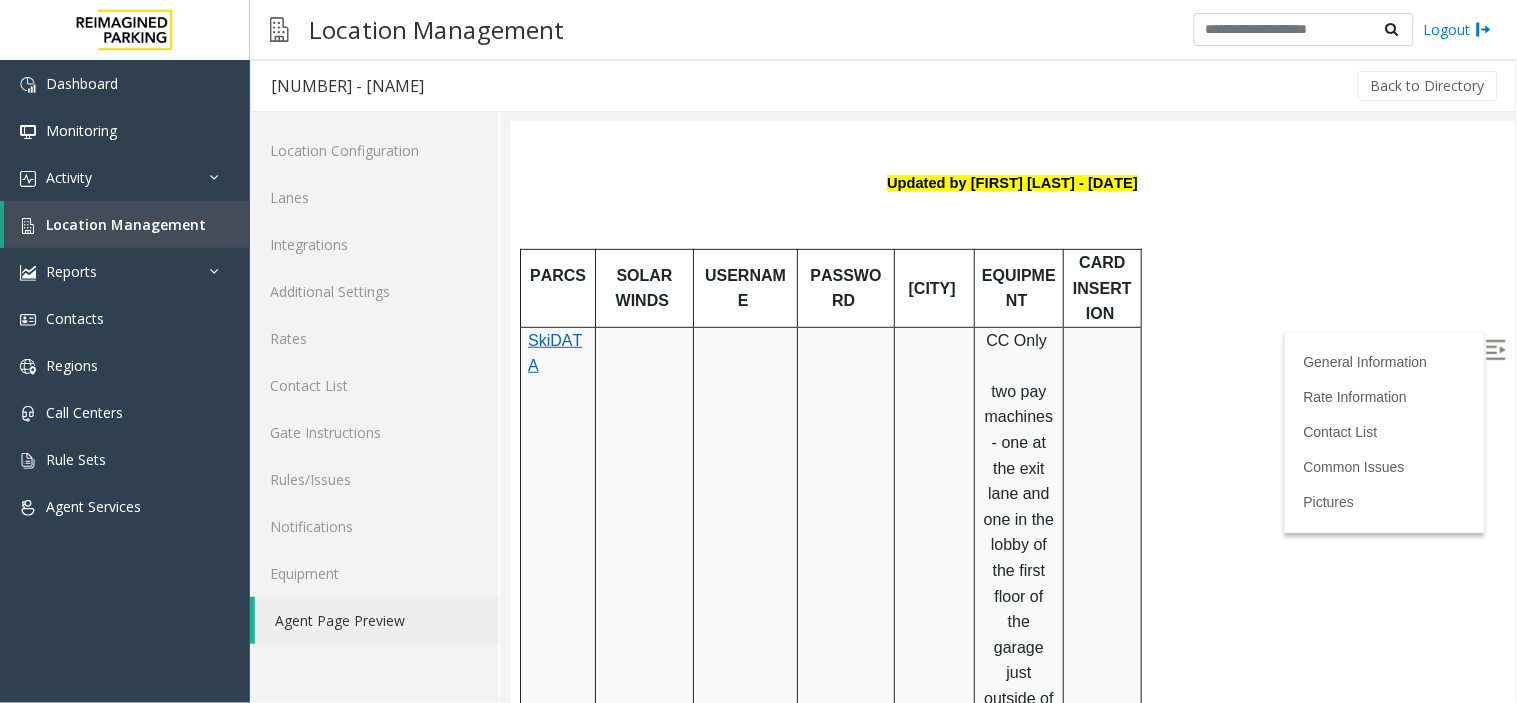 scroll, scrollTop: 0, scrollLeft: 0, axis: both 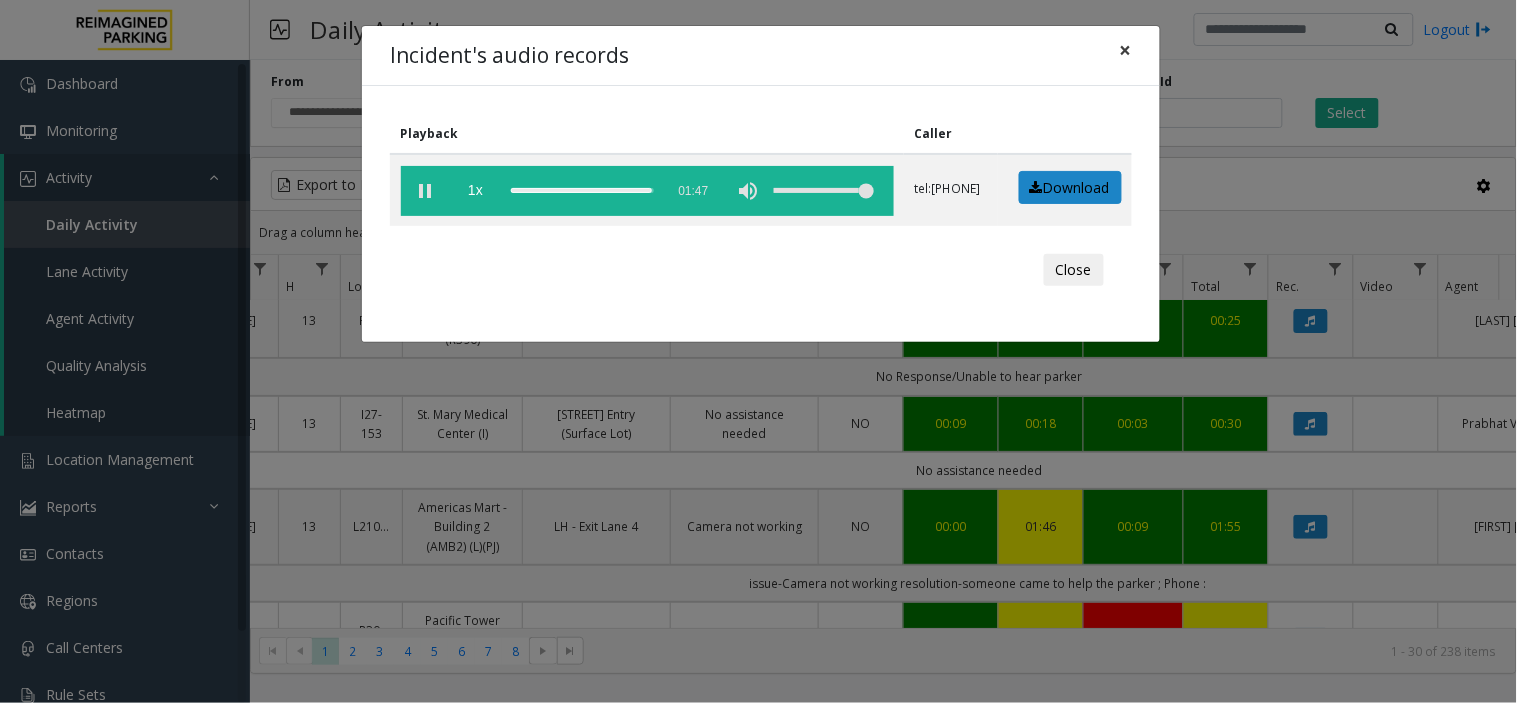 click on "×" 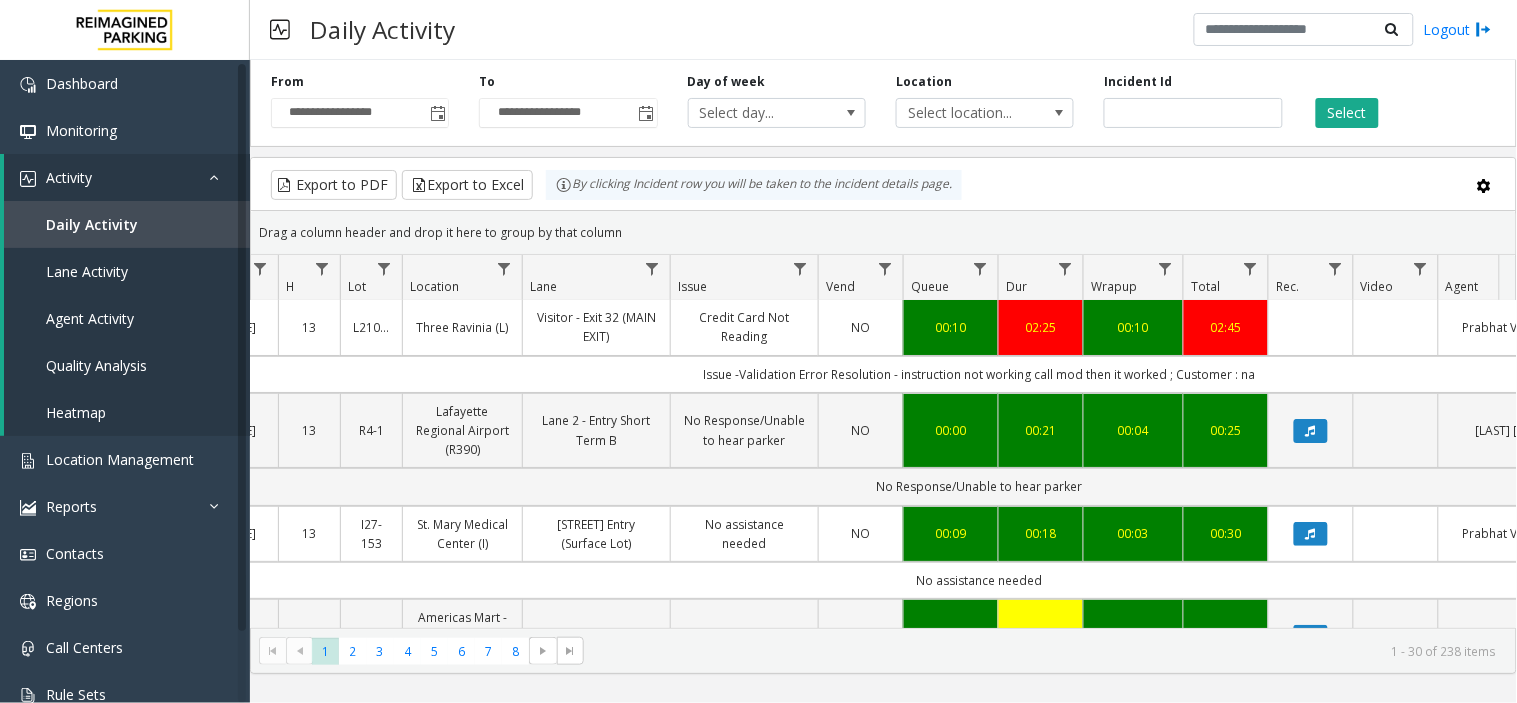 scroll, scrollTop: 0, scrollLeft: 205, axis: horizontal 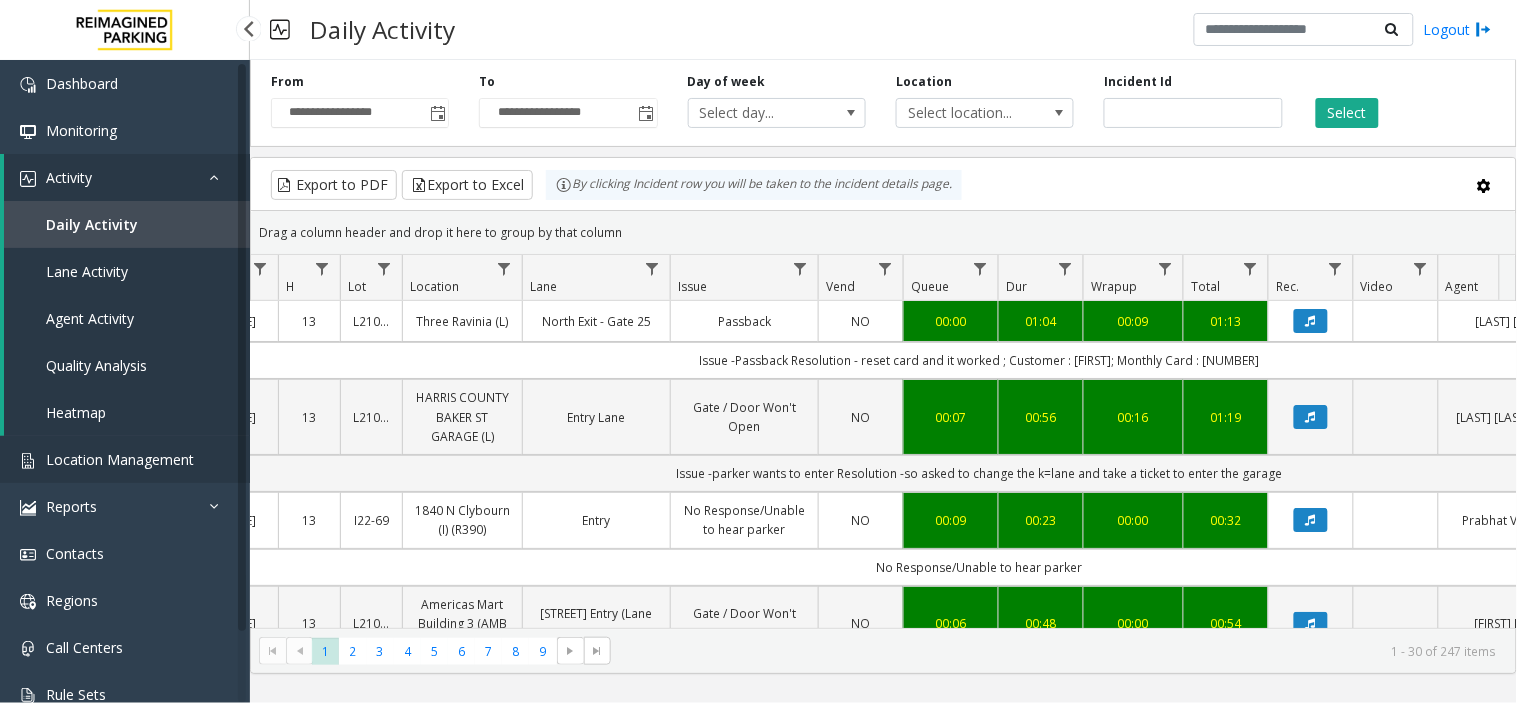 click on "Location Management" at bounding box center (120, 459) 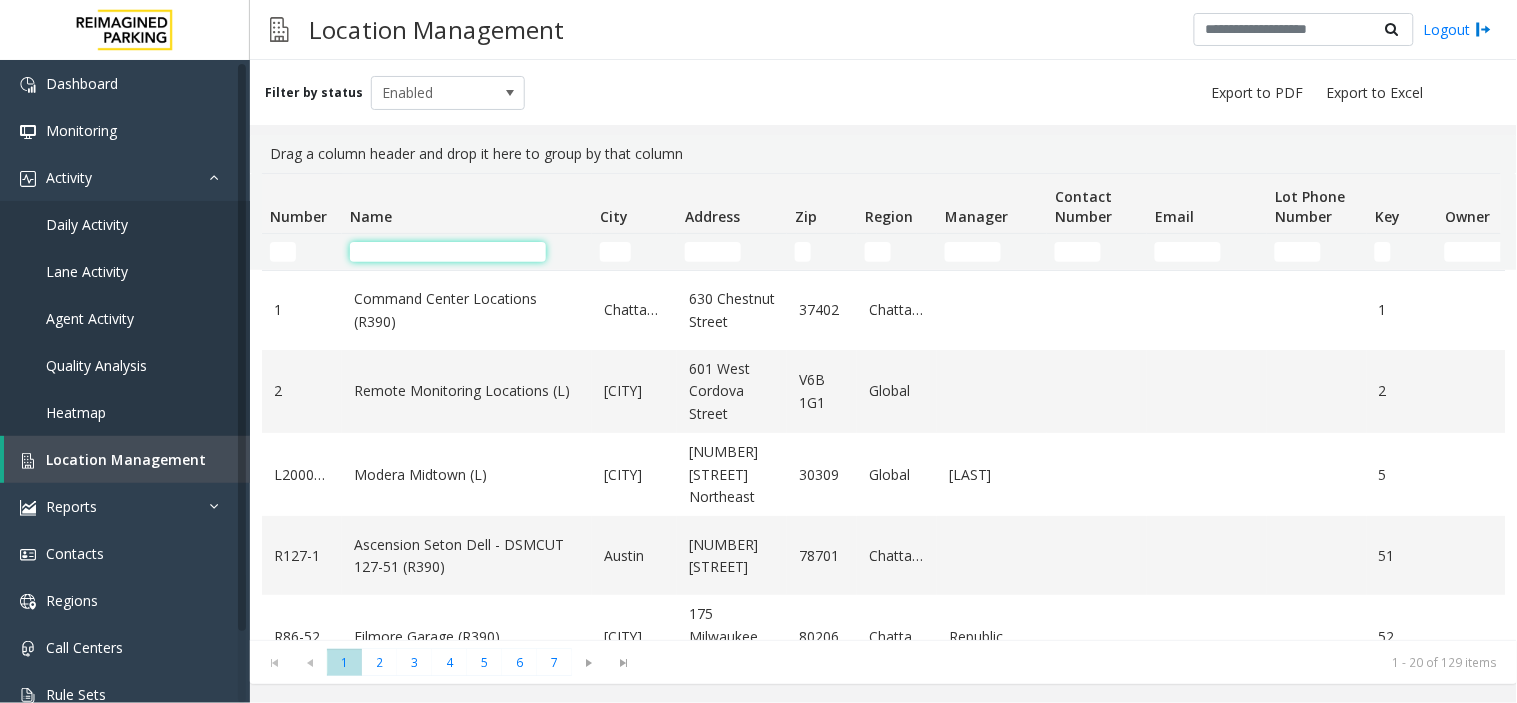 click 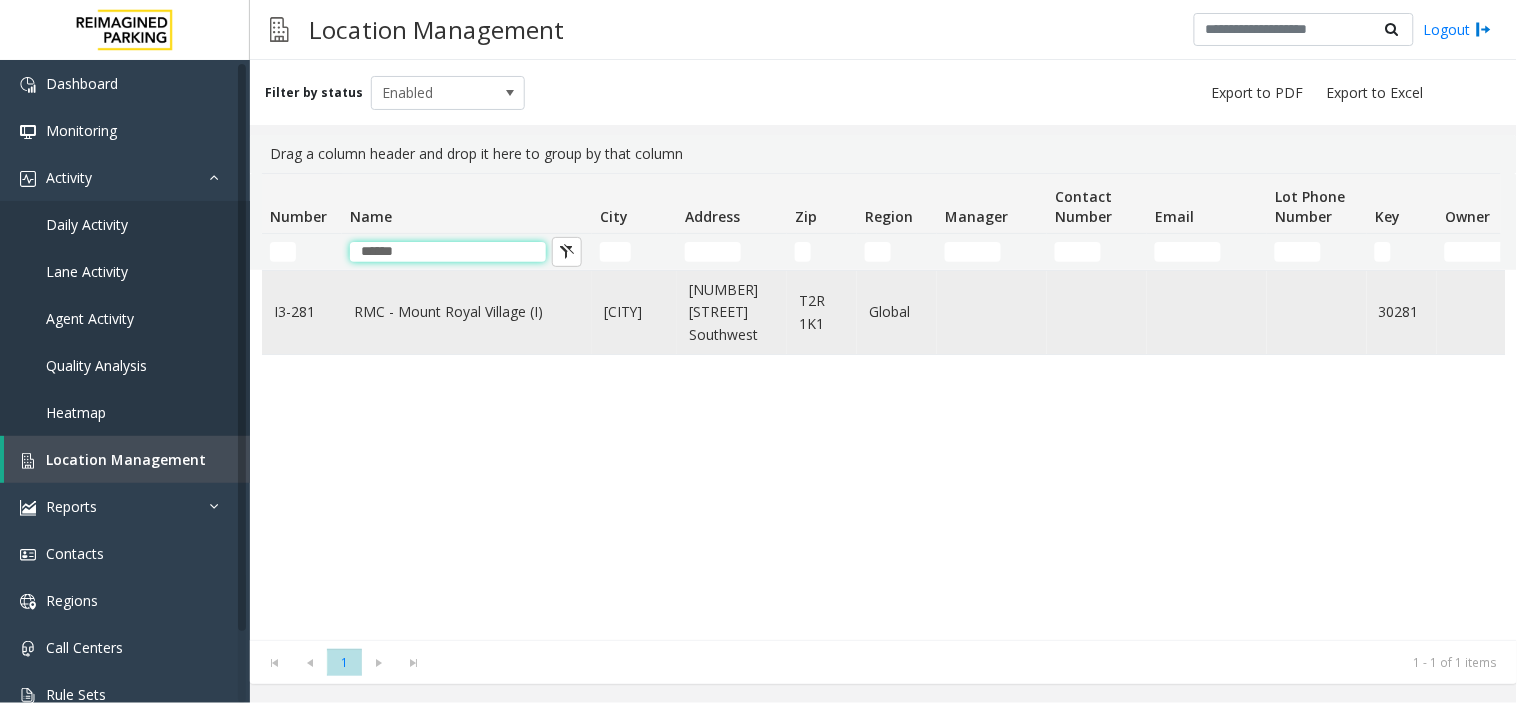 type on "*****" 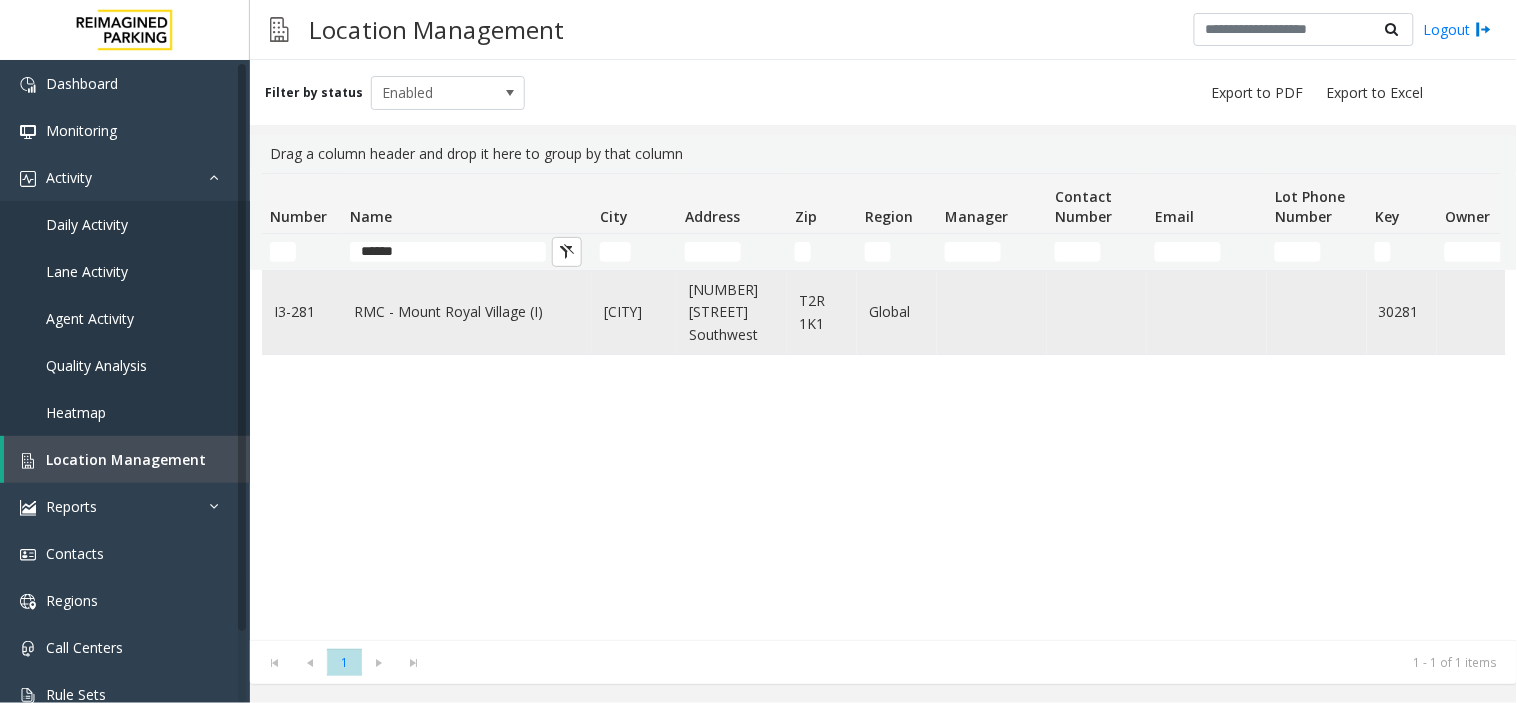 click on "RMC - Mount Royal Village (I)" 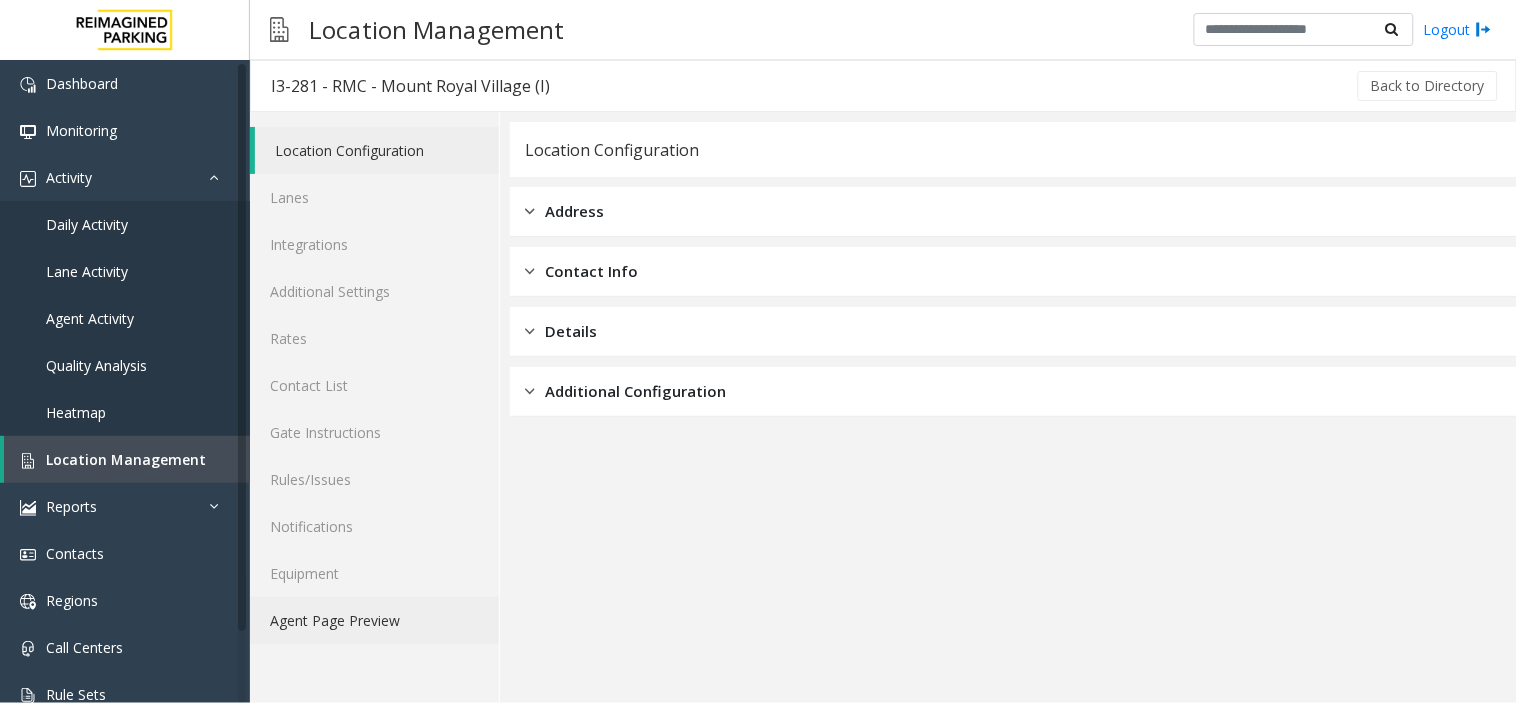 click on "Agent Page Preview" 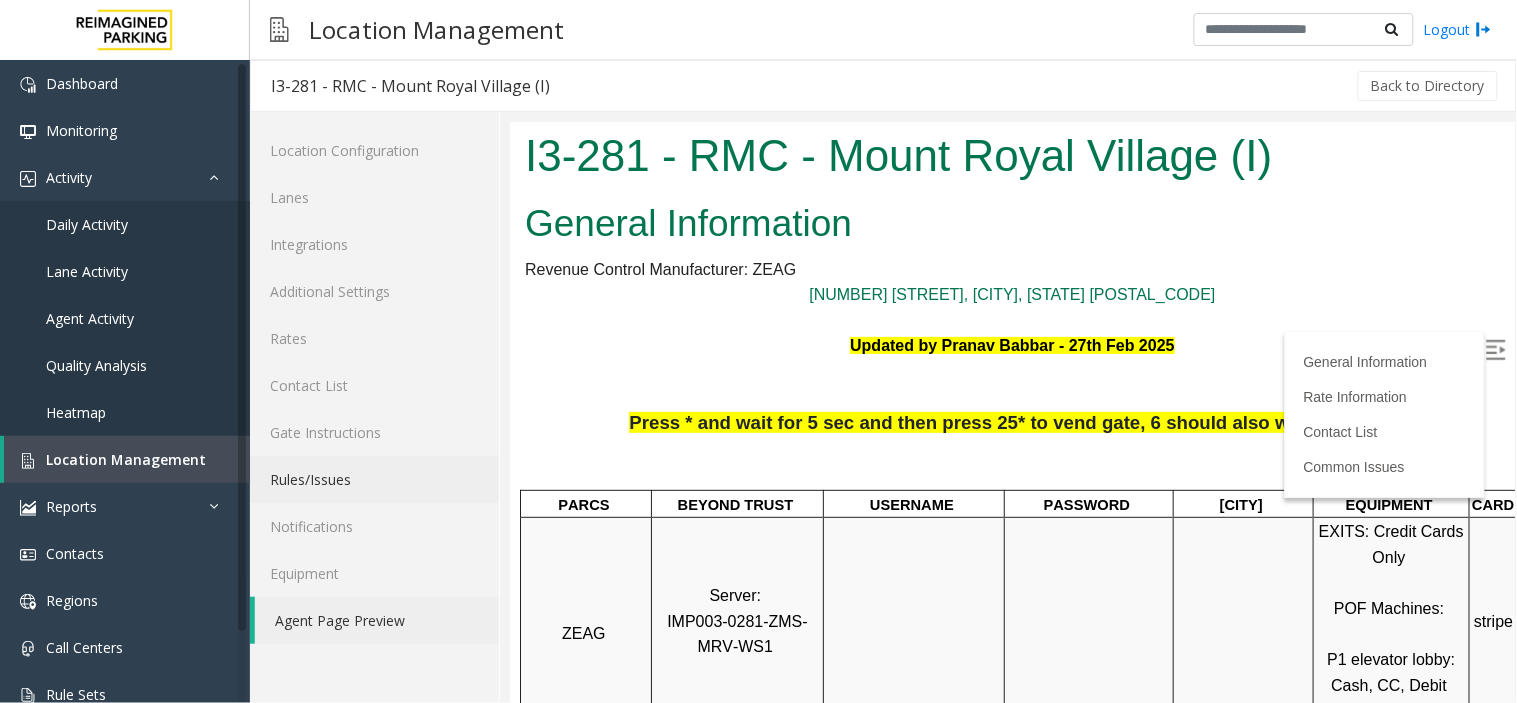 scroll, scrollTop: 0, scrollLeft: 0, axis: both 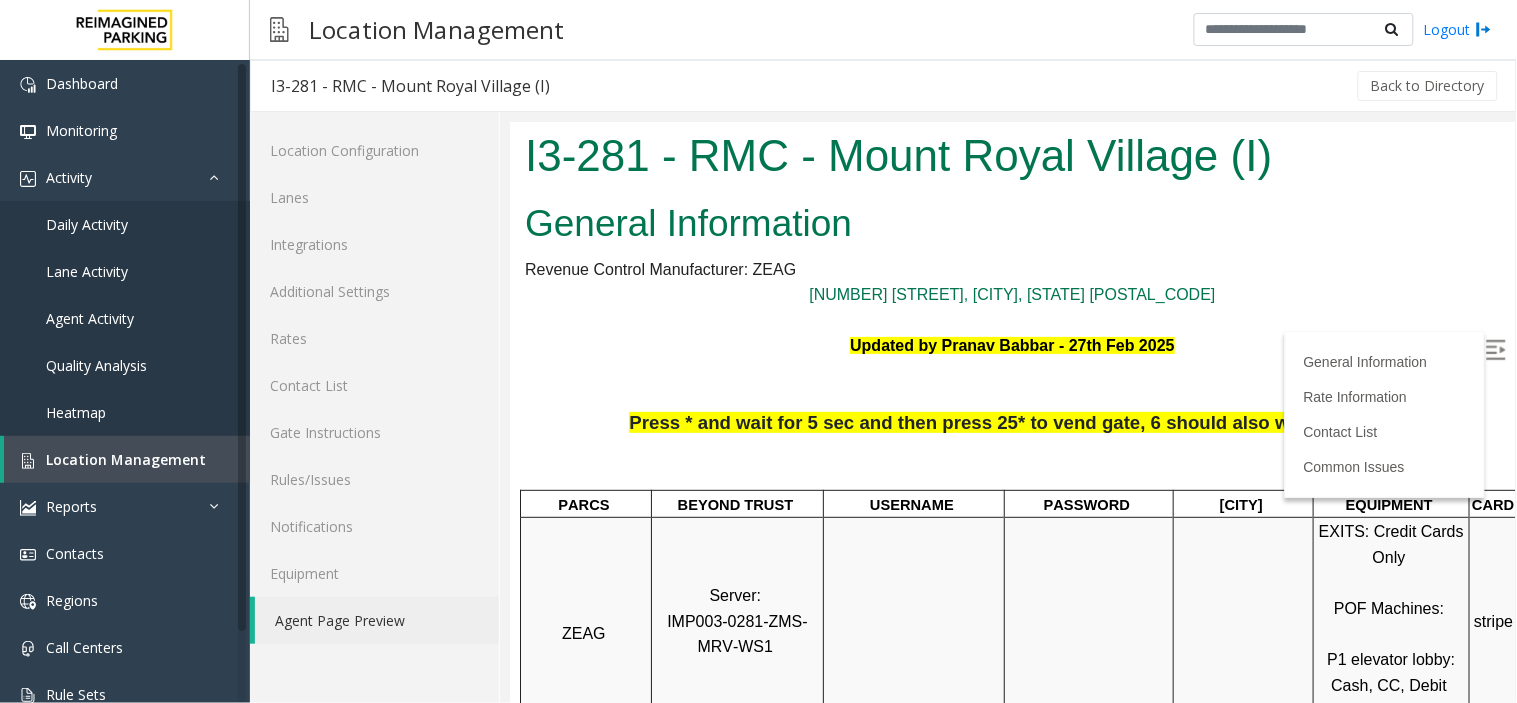 click at bounding box center [1495, 349] 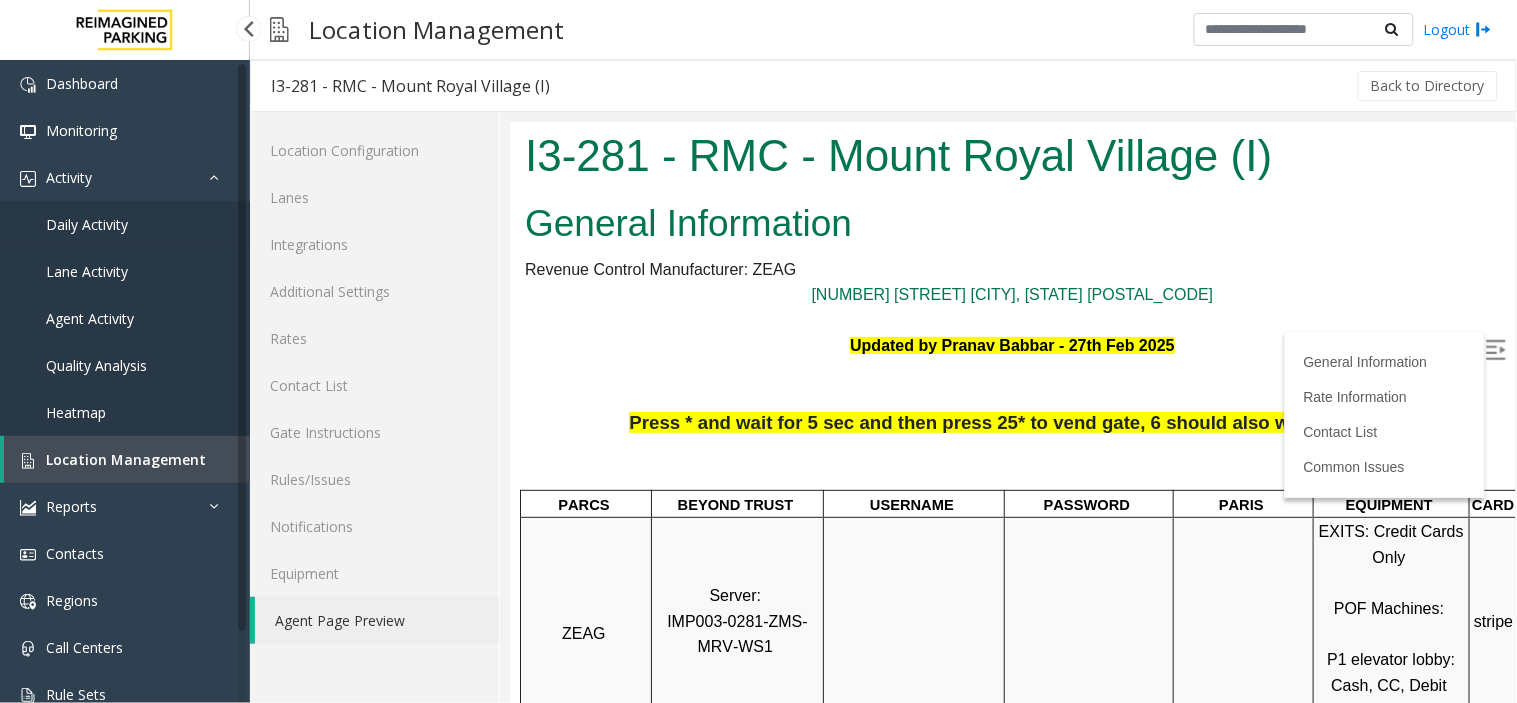 scroll, scrollTop: 0, scrollLeft: 0, axis: both 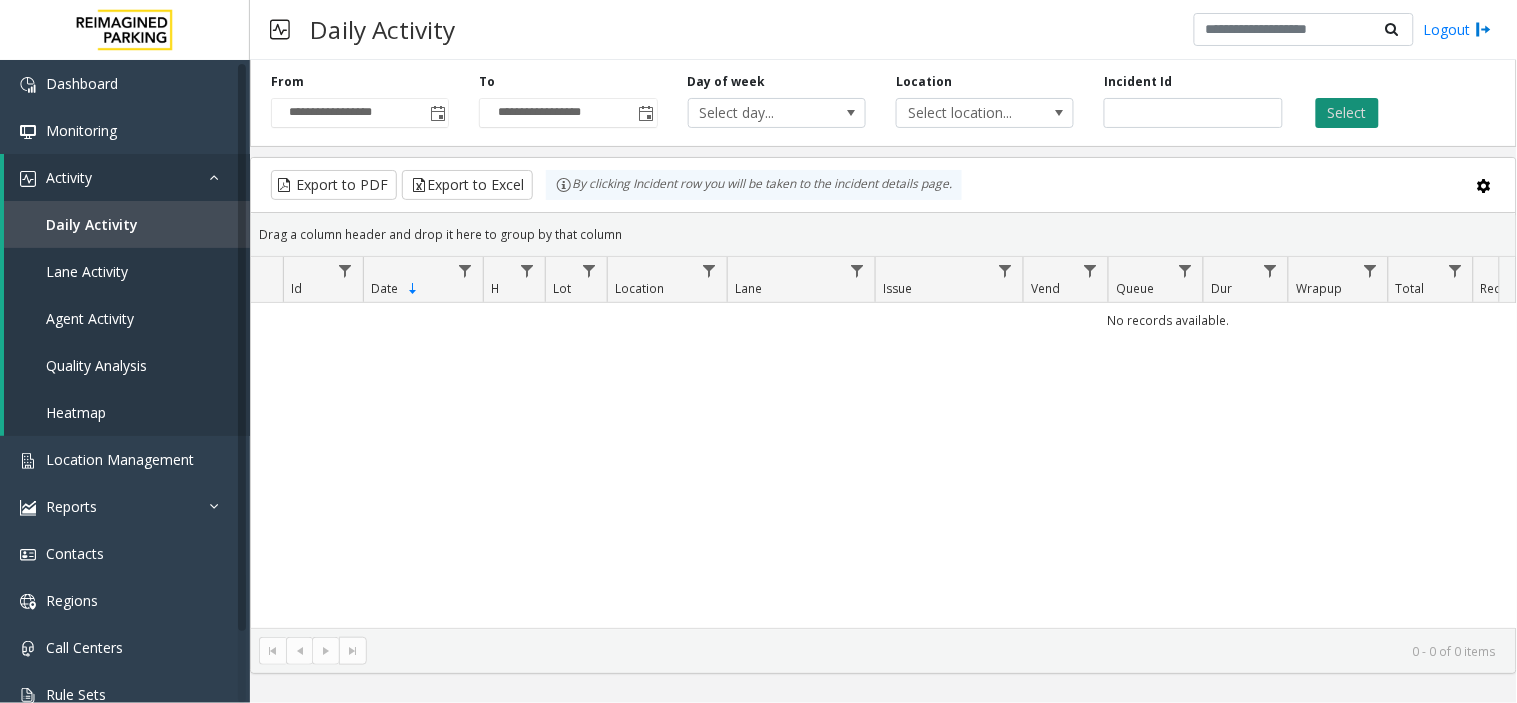 click on "Select" 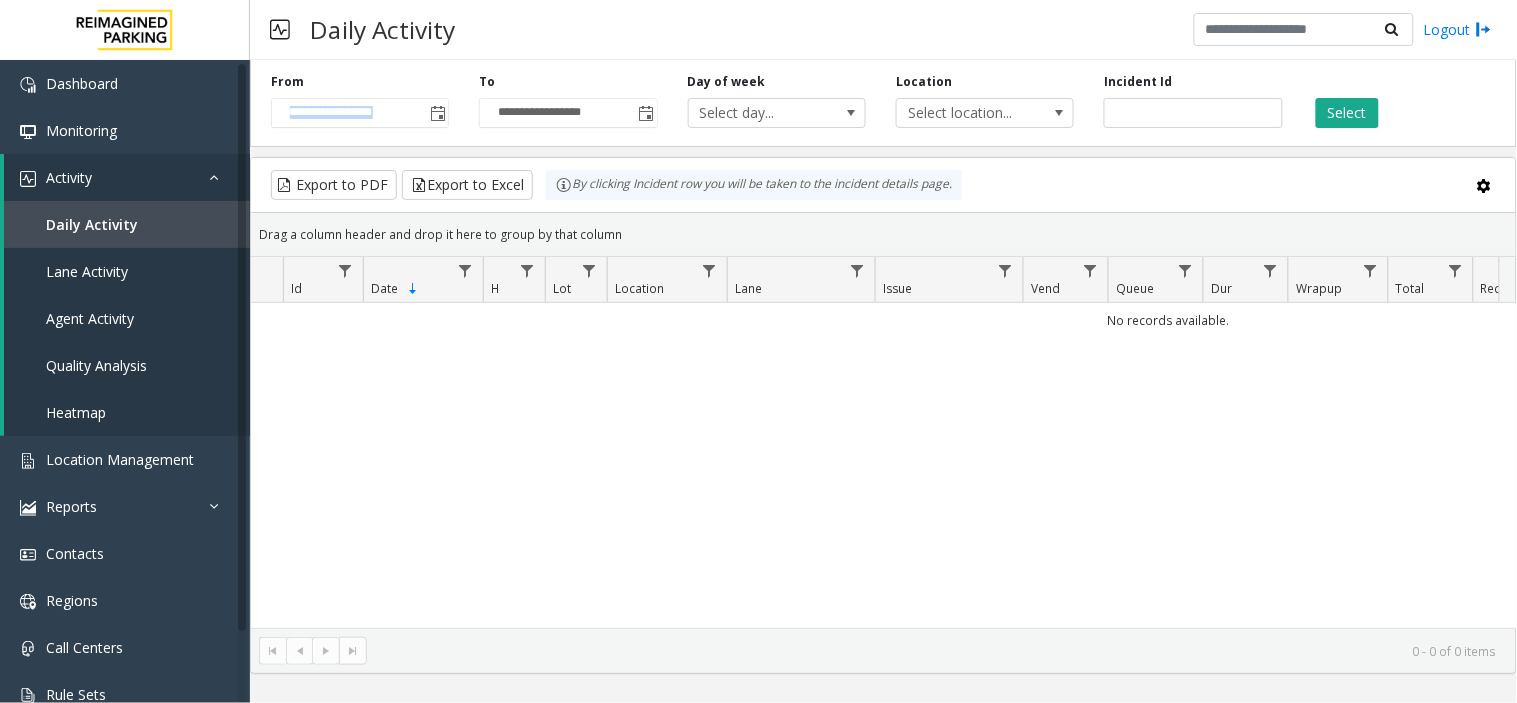 click on "**********" 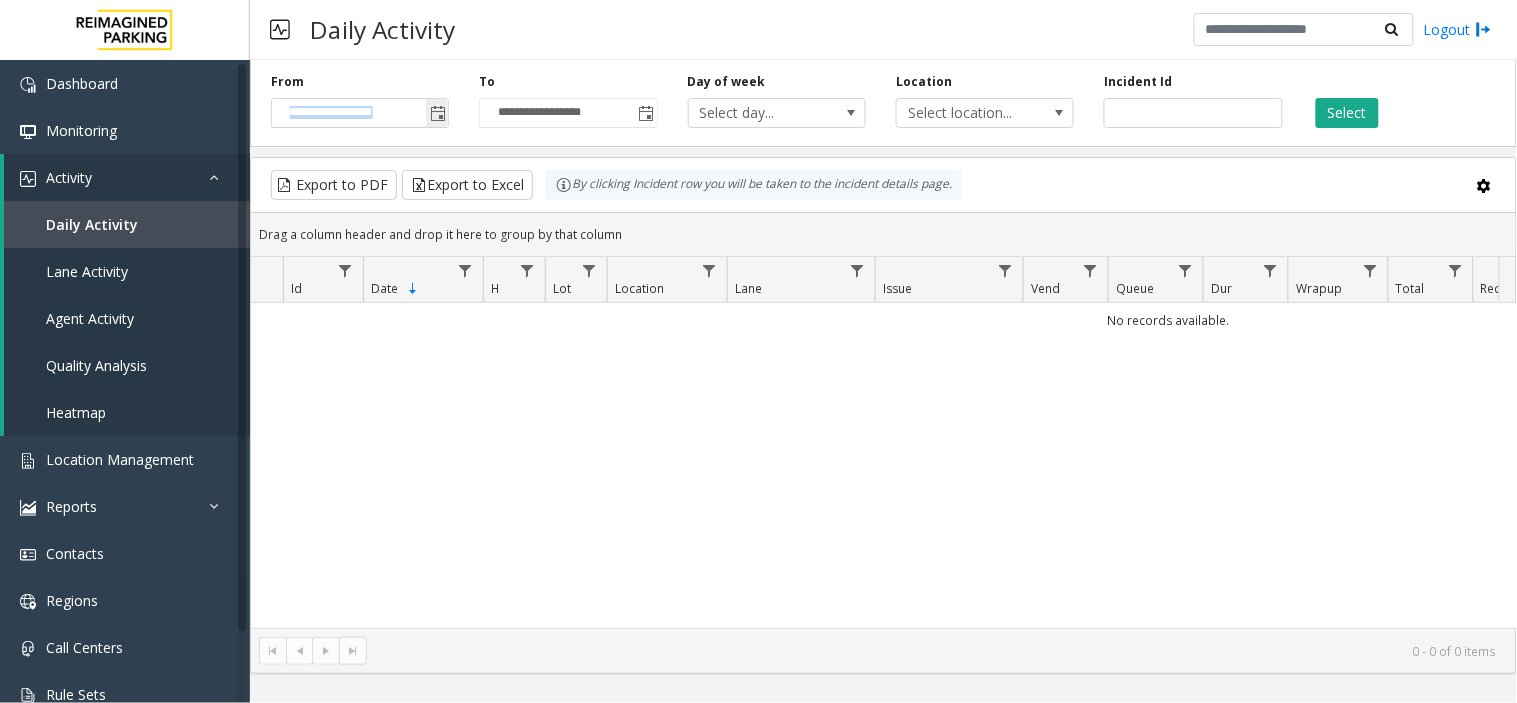 click 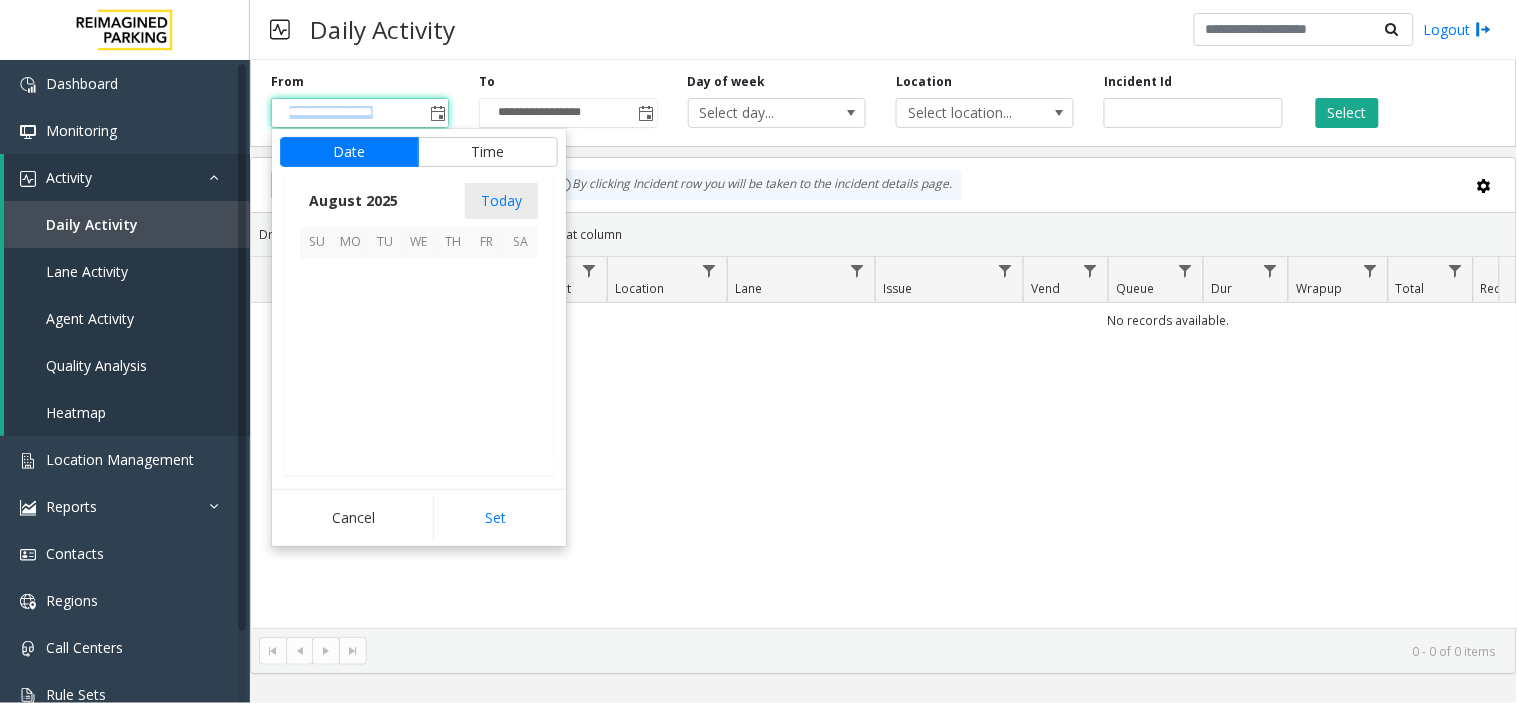 scroll, scrollTop: 358592, scrollLeft: 0, axis: vertical 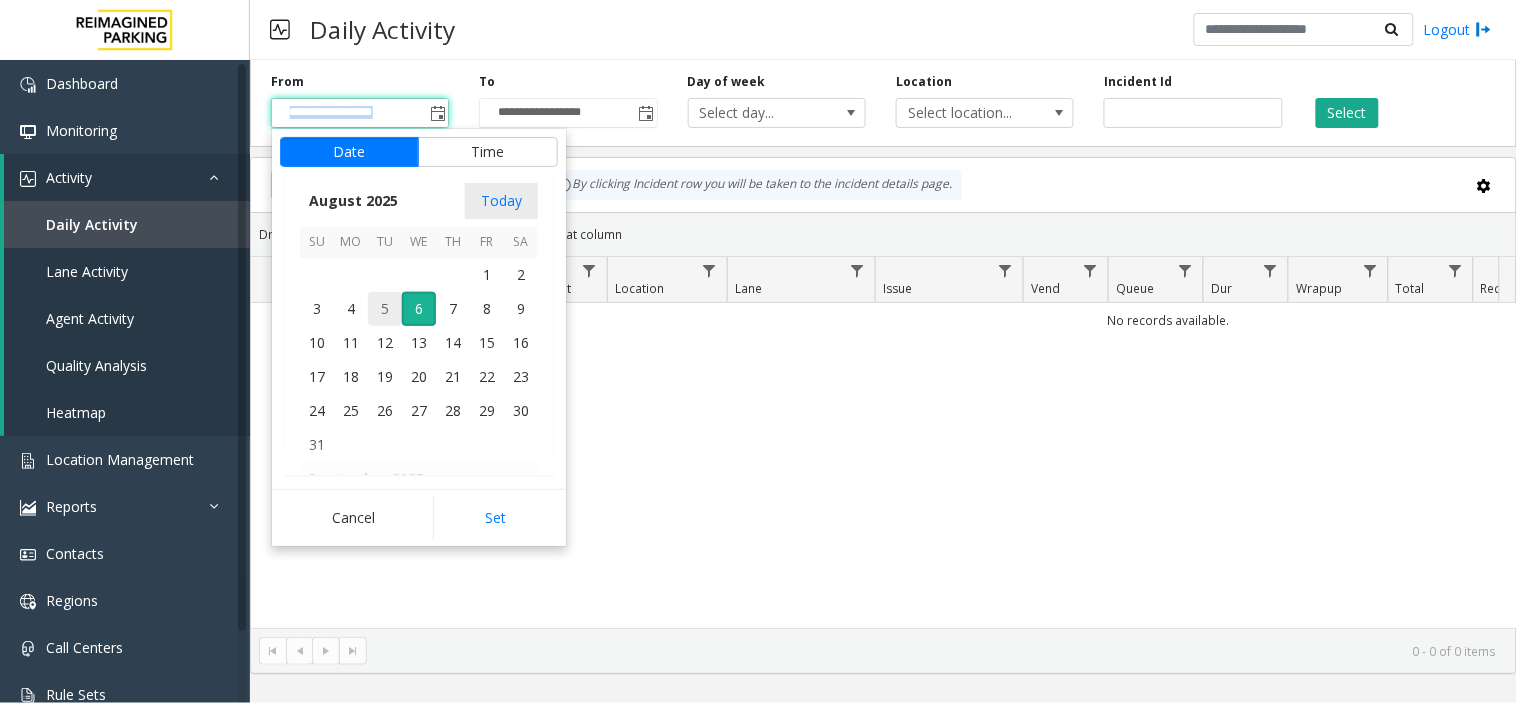click on "5" at bounding box center [385, 309] 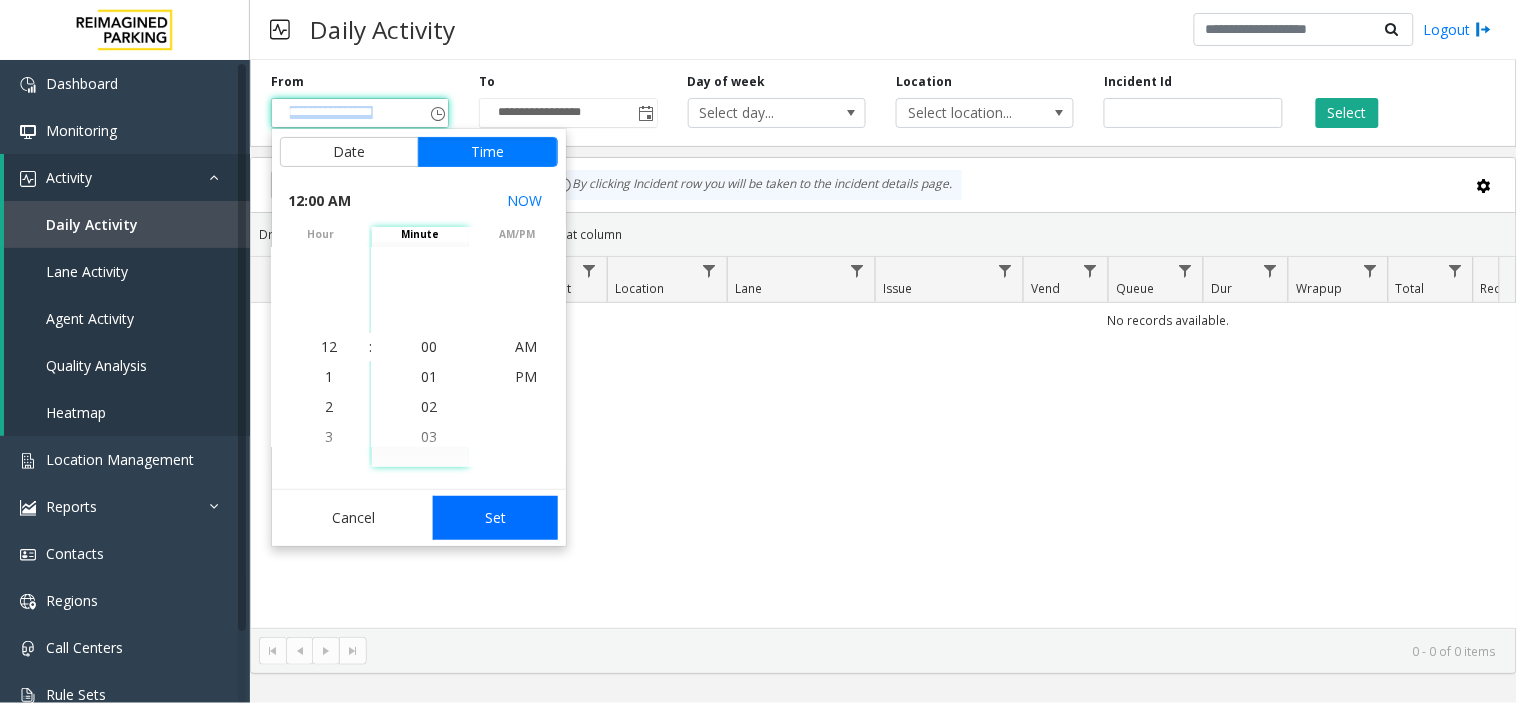 click on "Set" 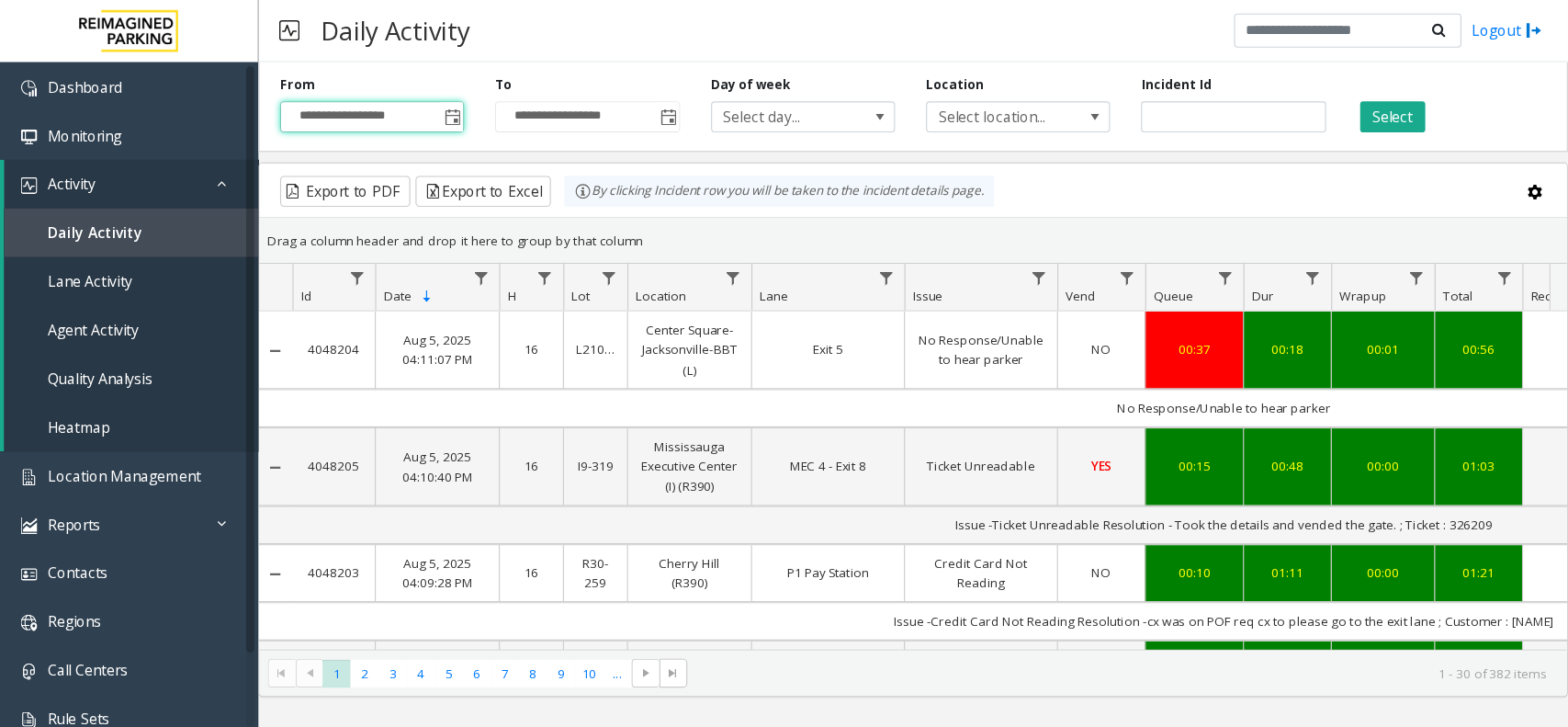 scroll, scrollTop: 0, scrollLeft: 0, axis: both 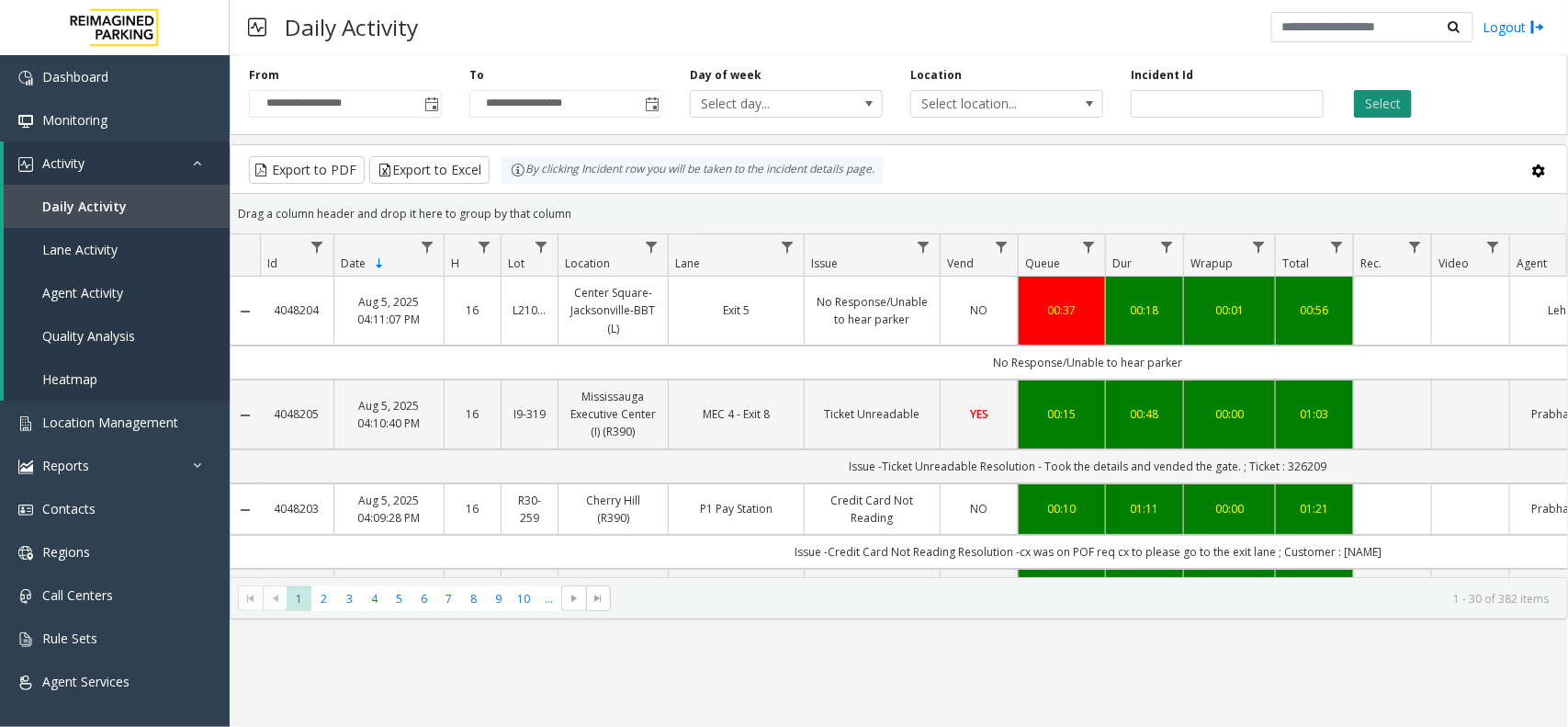 click on "Select" 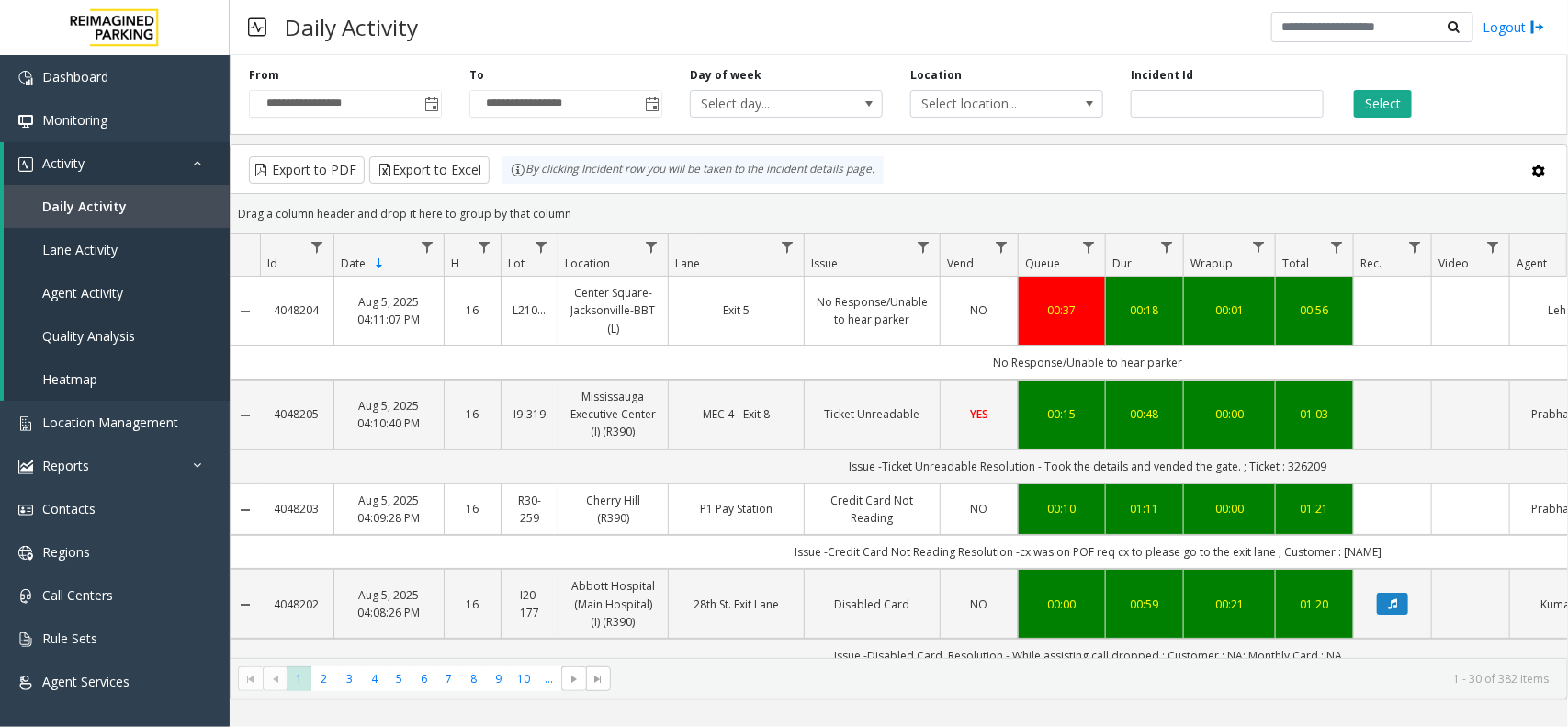 scroll, scrollTop: 0, scrollLeft: 222, axis: horizontal 